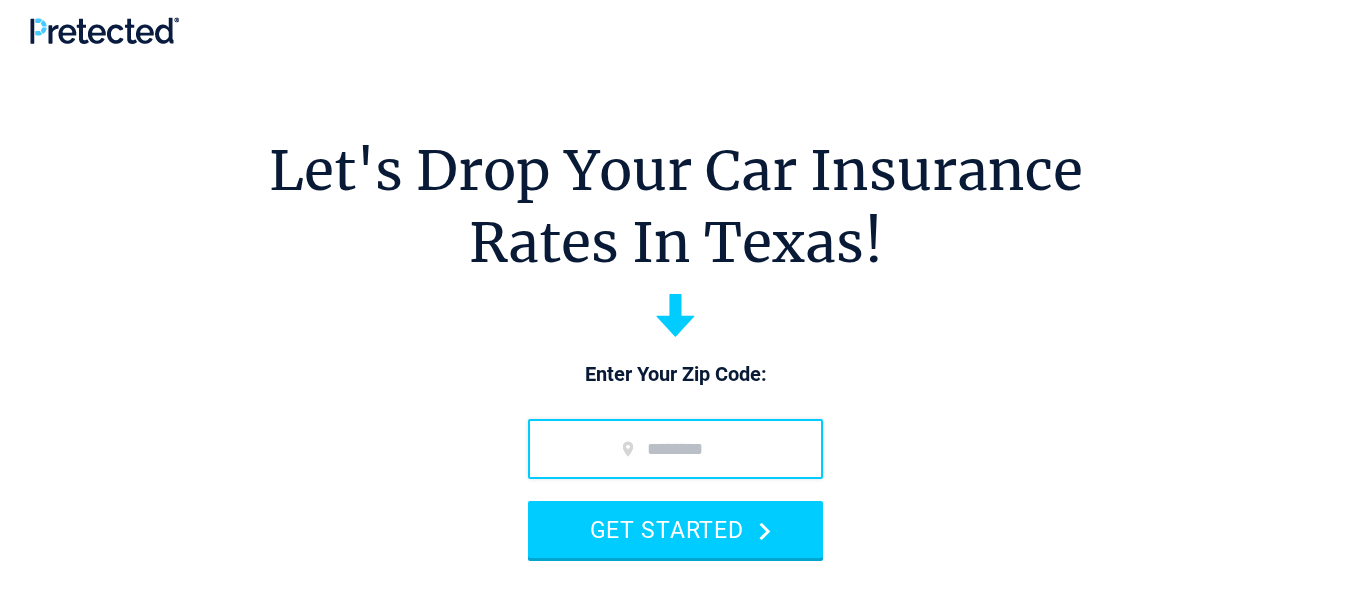 scroll, scrollTop: 0, scrollLeft: 0, axis: both 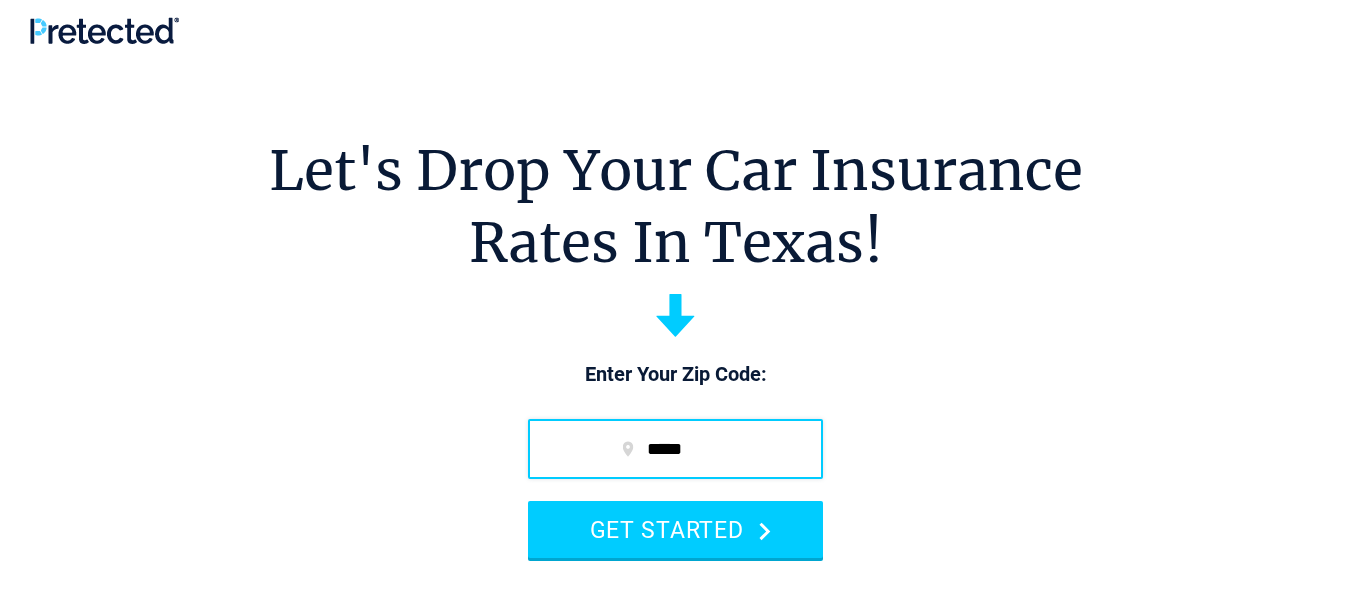 type on "*****" 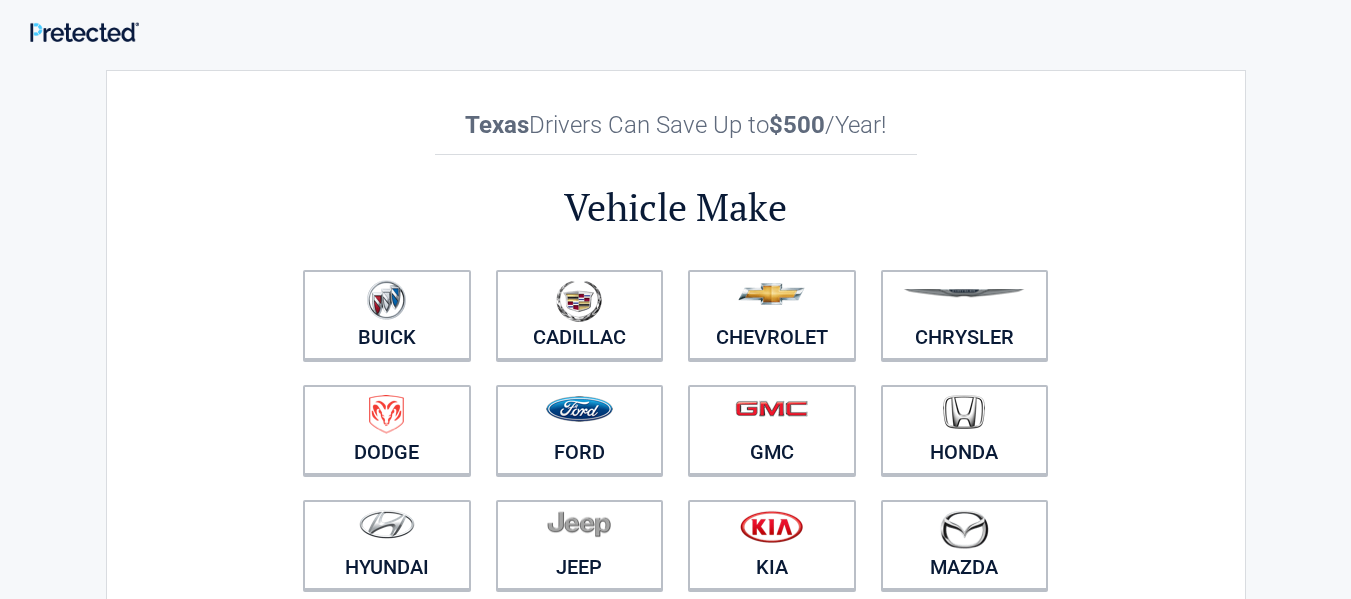 scroll, scrollTop: 0, scrollLeft: 0, axis: both 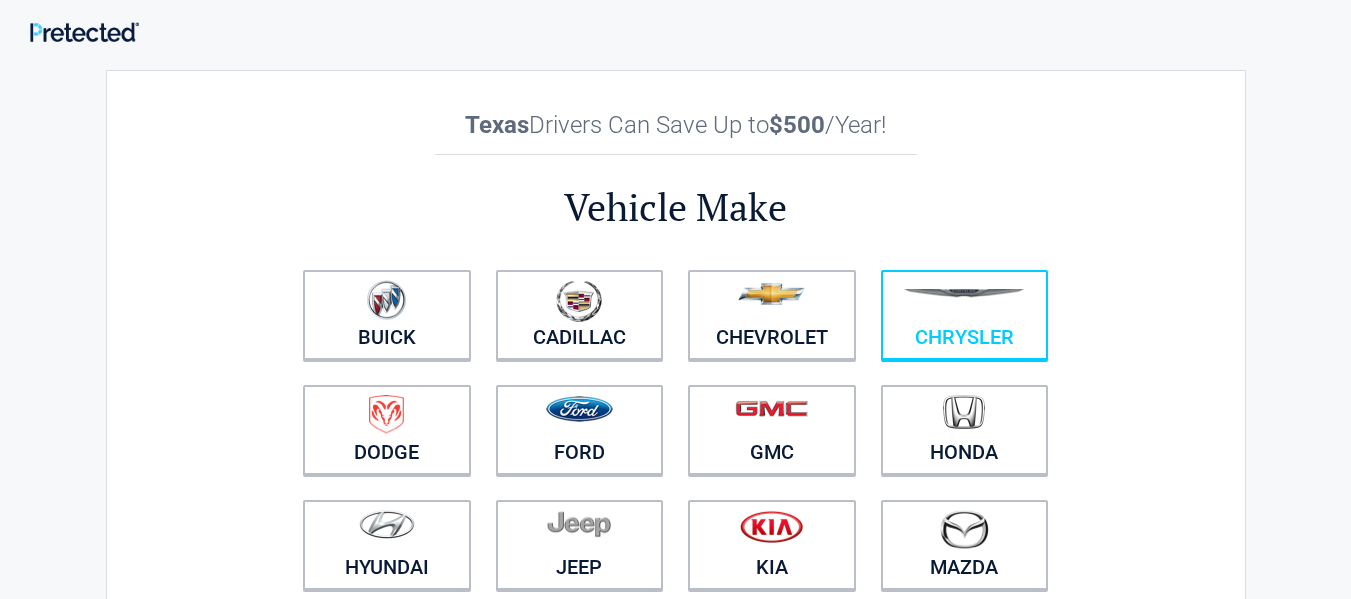 click at bounding box center [965, 302] 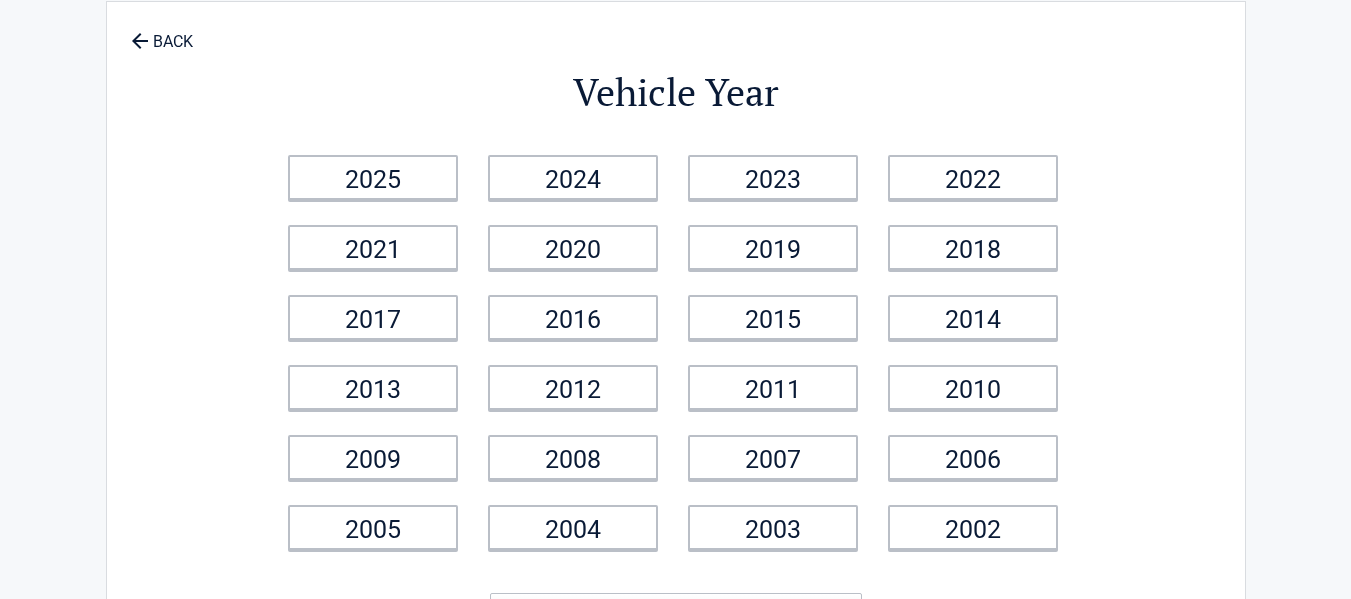 scroll, scrollTop: 70, scrollLeft: 0, axis: vertical 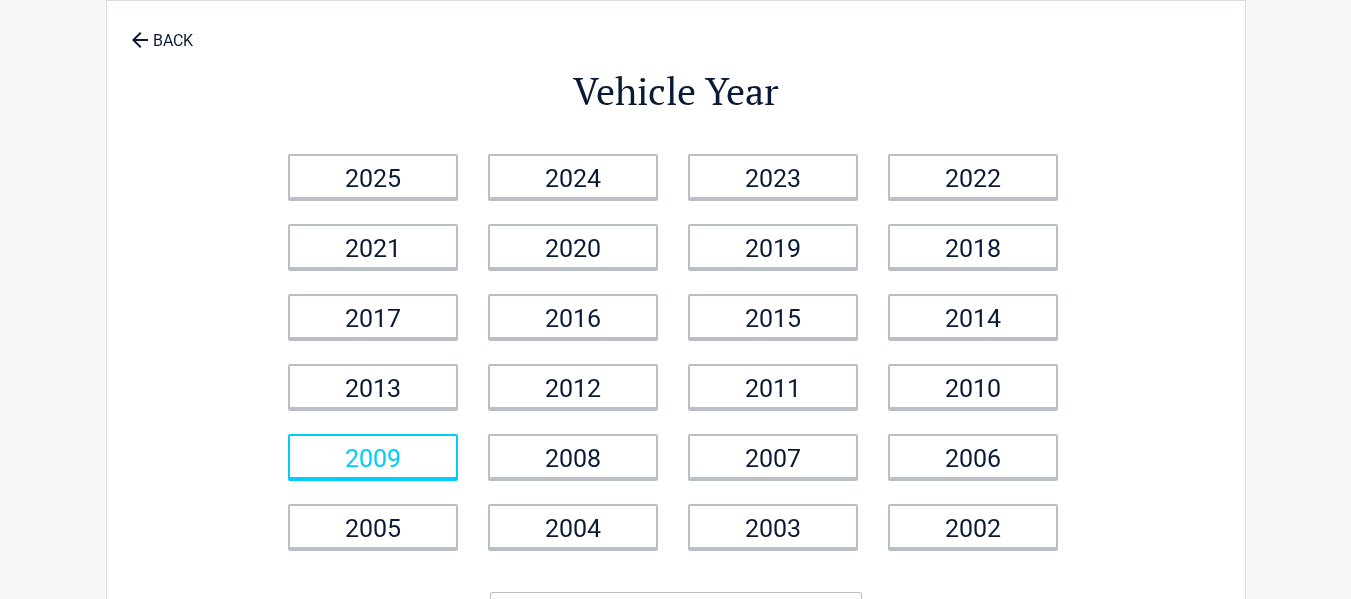 click on "2009" at bounding box center (373, 456) 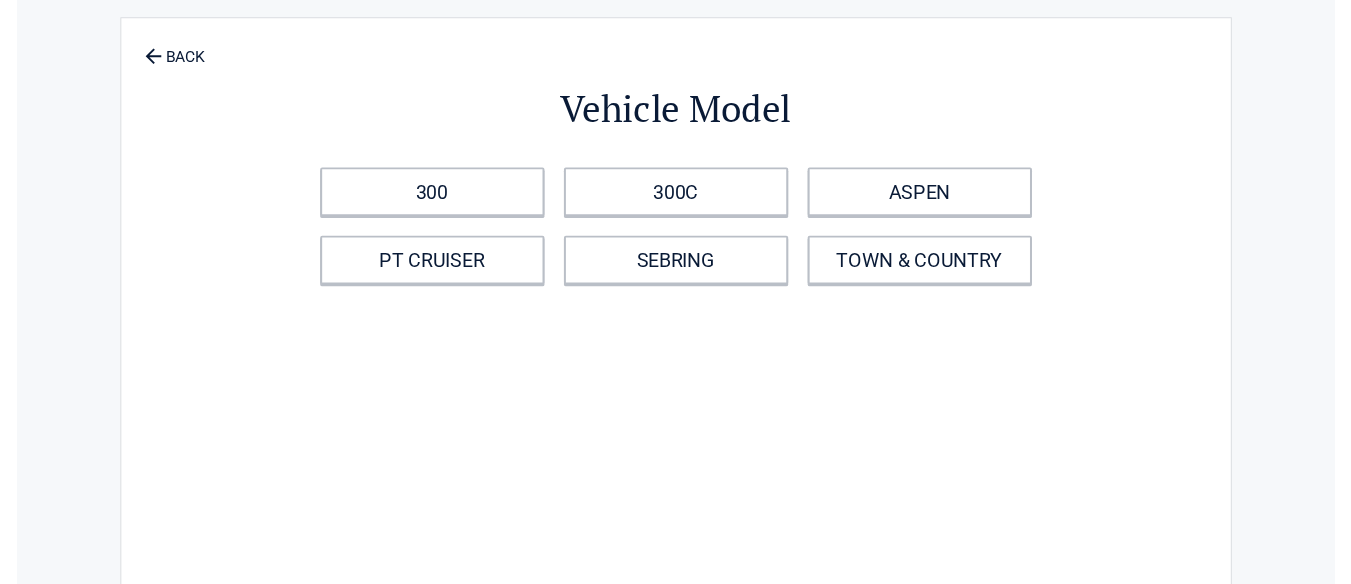 scroll, scrollTop: 0, scrollLeft: 0, axis: both 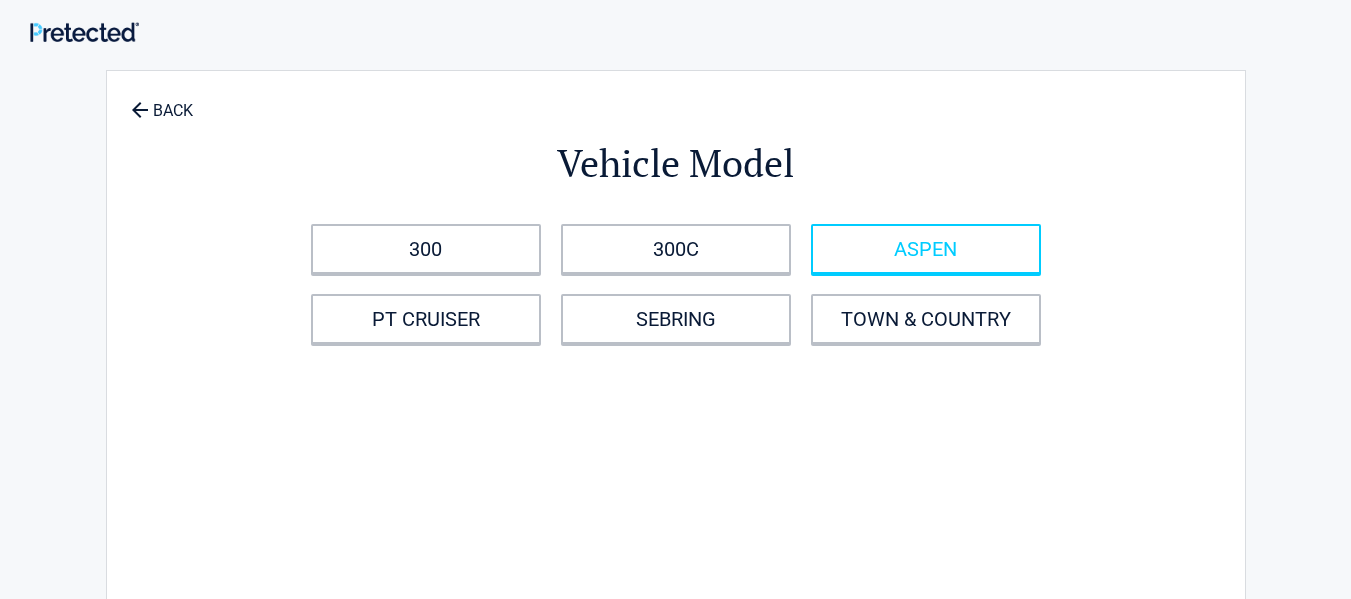 click on "ASPEN" at bounding box center [926, 249] 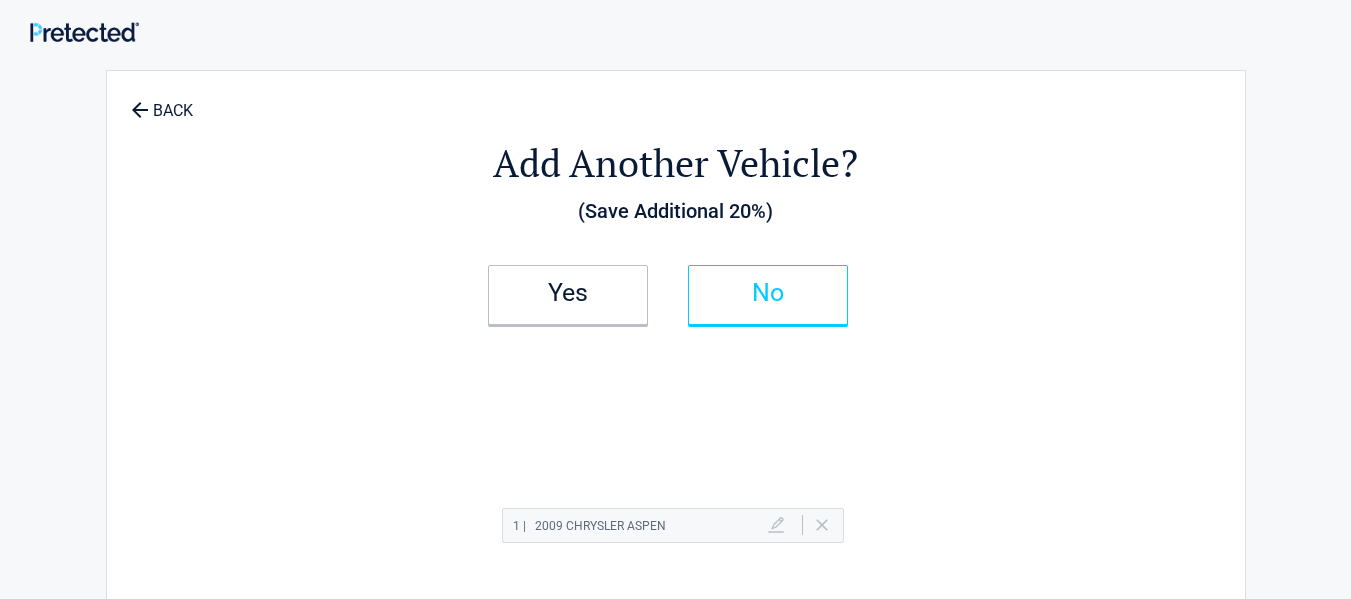 click on "No" at bounding box center [768, 295] 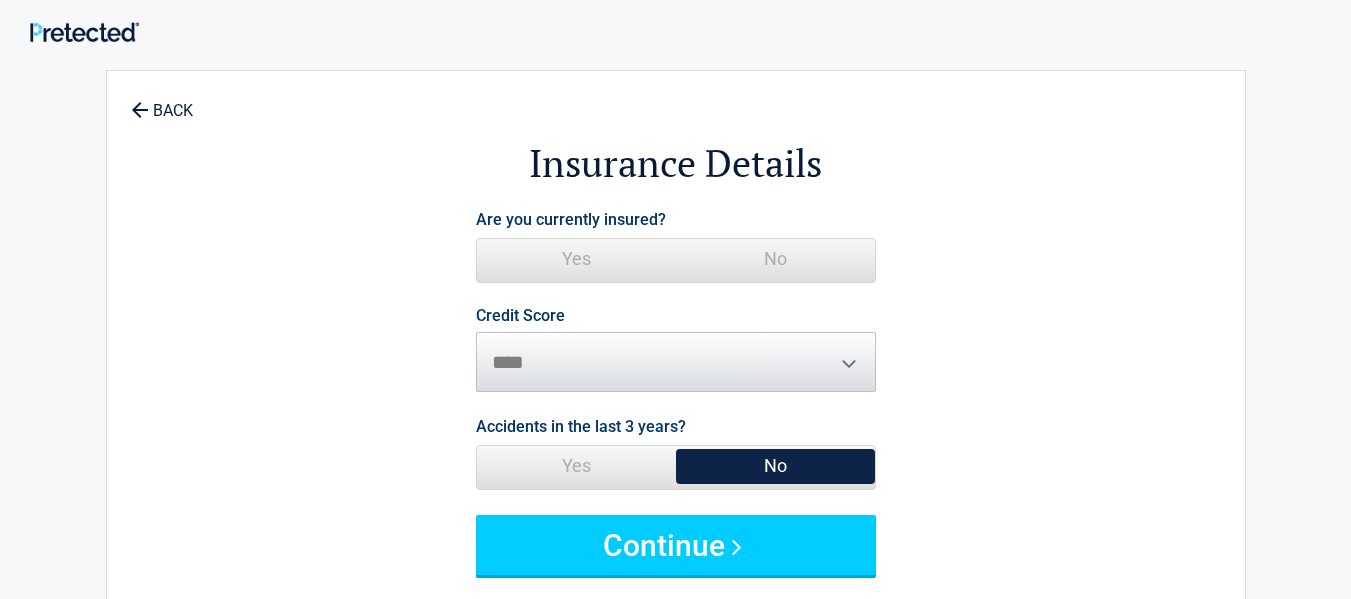 click on "No" at bounding box center [775, 259] 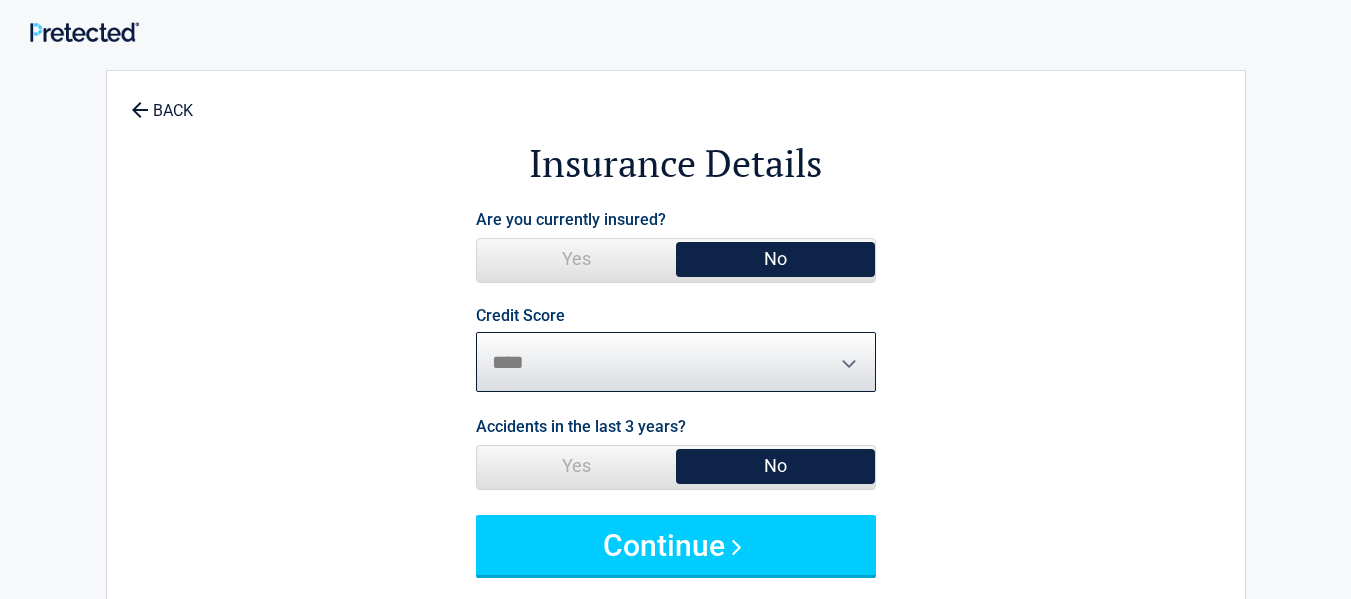 click on "*********
****
*******
****" at bounding box center [676, 362] 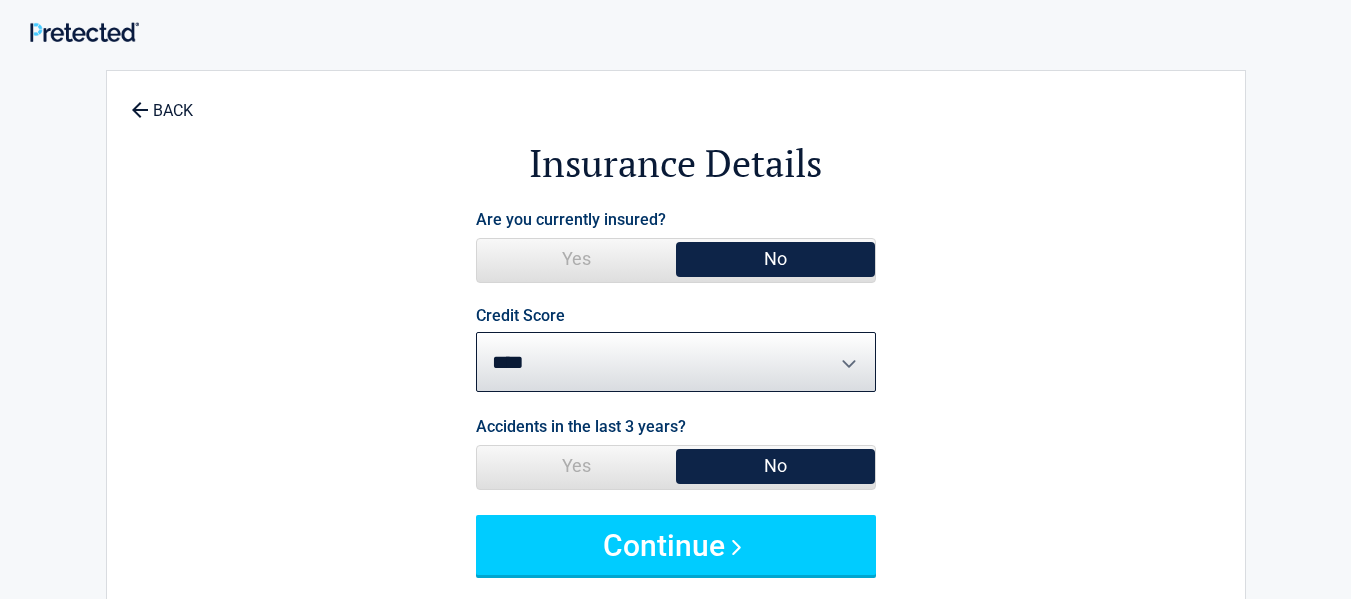 click on "**********" at bounding box center [676, 390] 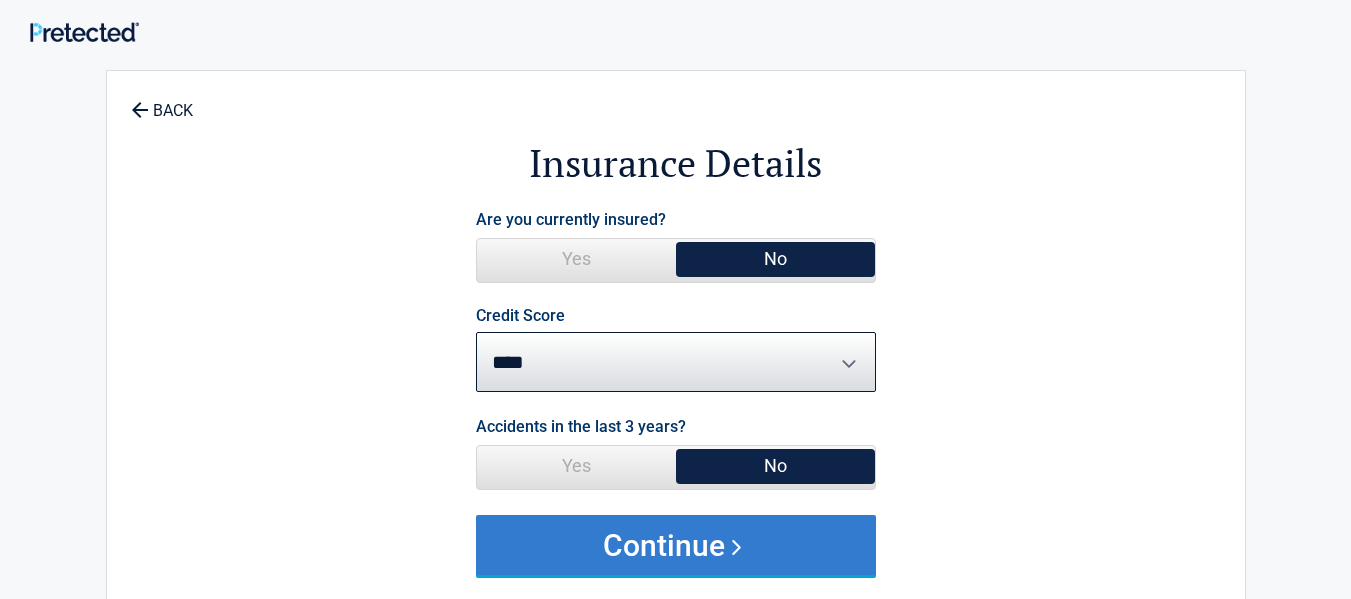 click on "Continue" at bounding box center (676, 545) 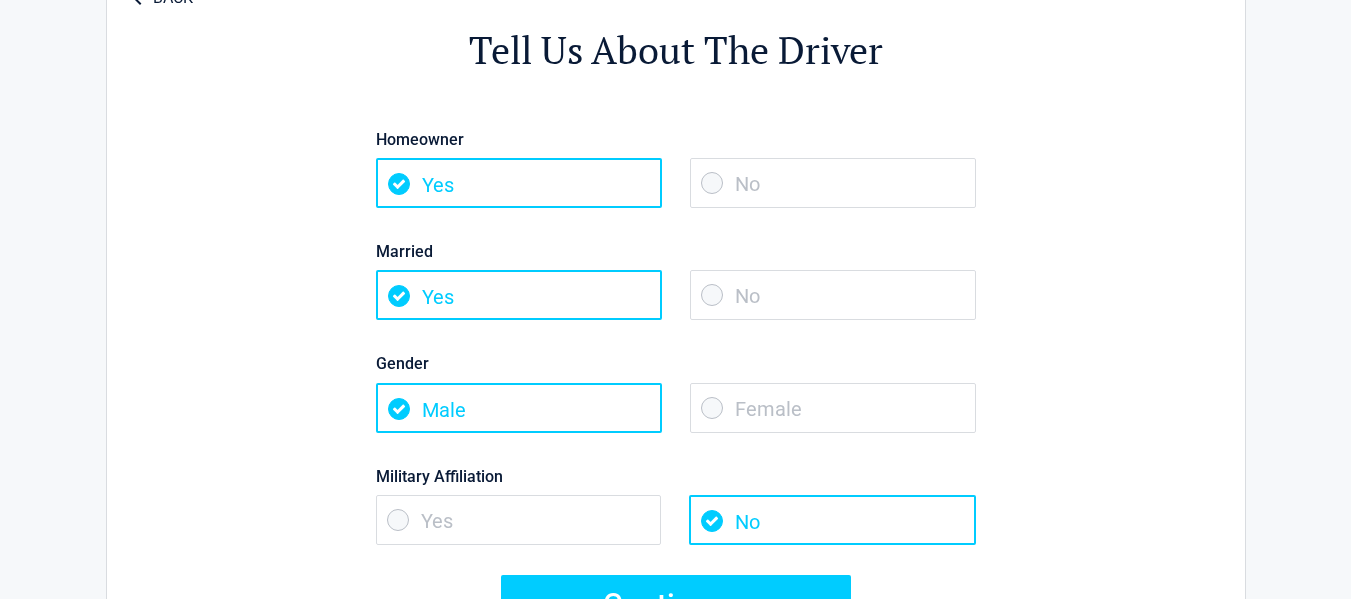 scroll, scrollTop: 114, scrollLeft: 0, axis: vertical 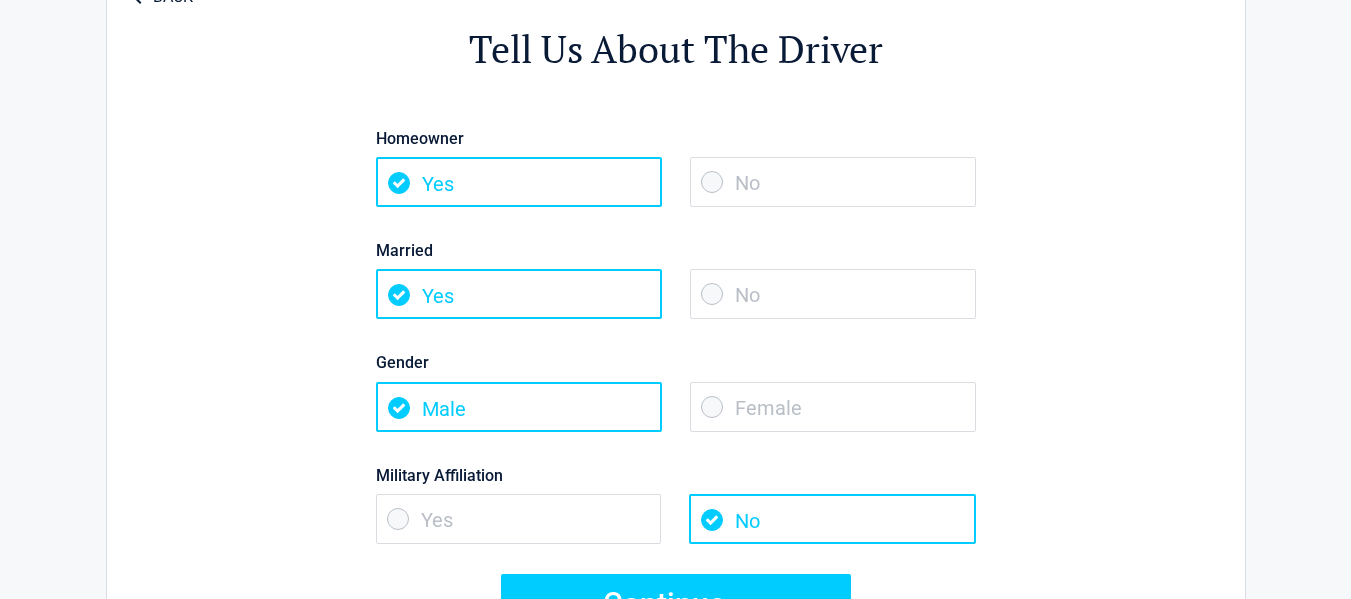 click on "No" at bounding box center (833, 182) 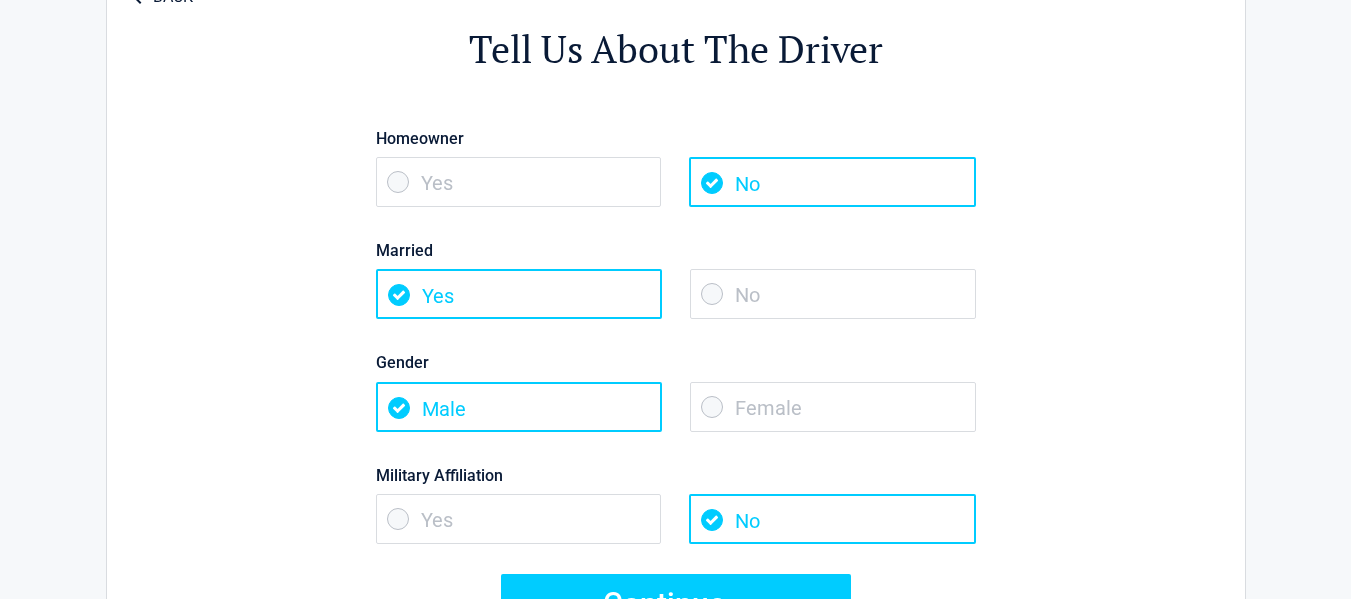 click on "No" at bounding box center [833, 294] 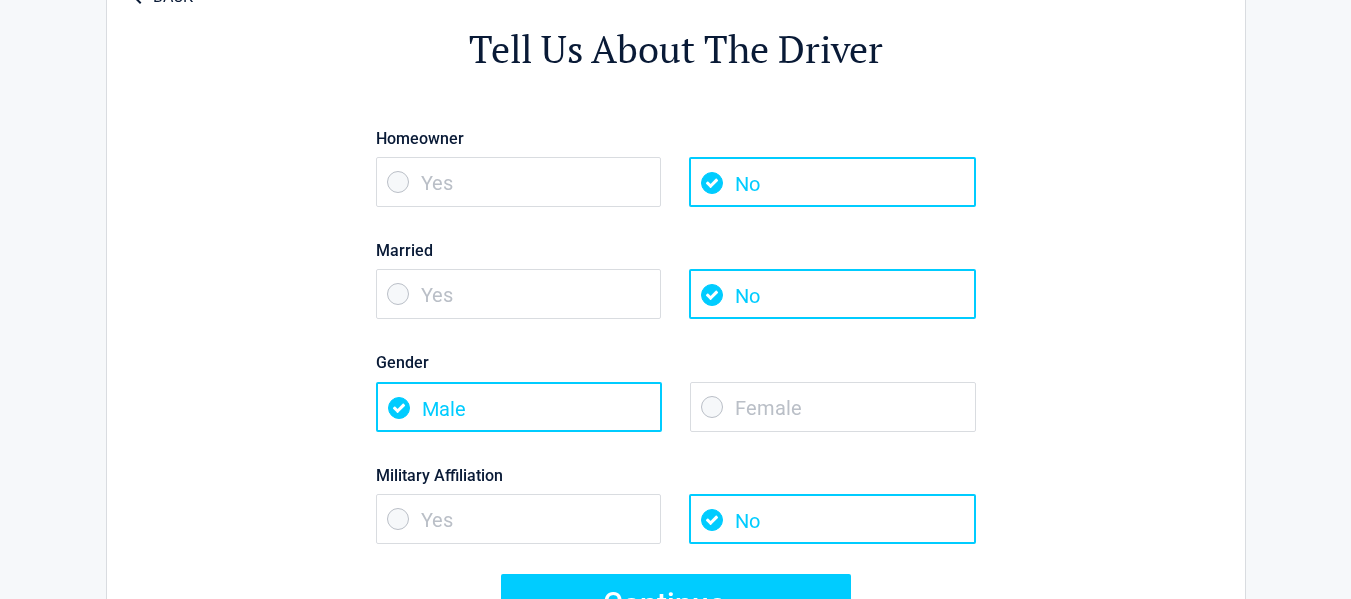 click on "Female" at bounding box center [833, 407] 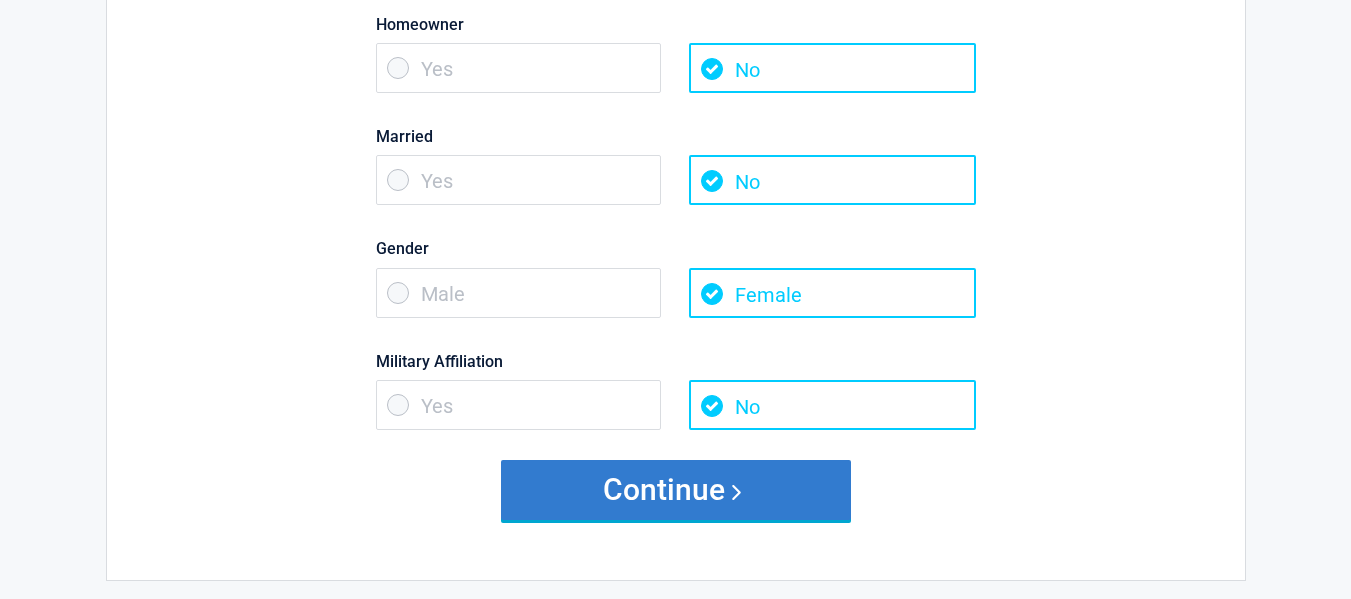 click on "Continue" at bounding box center (676, 490) 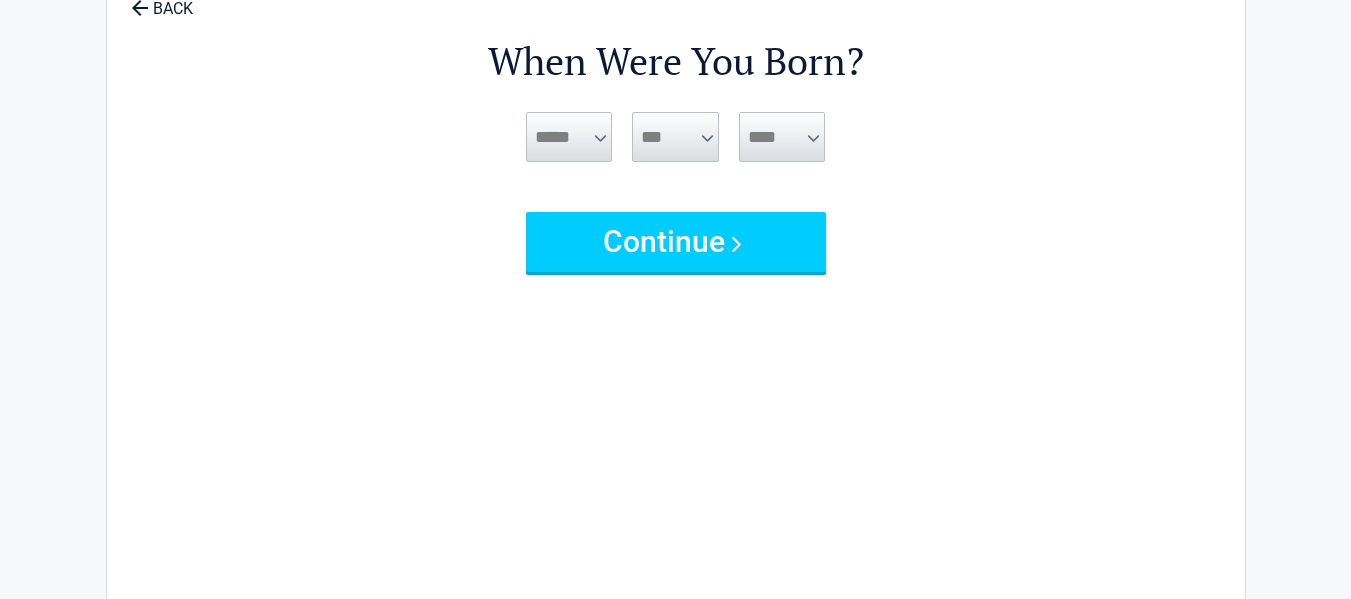 scroll, scrollTop: 0, scrollLeft: 0, axis: both 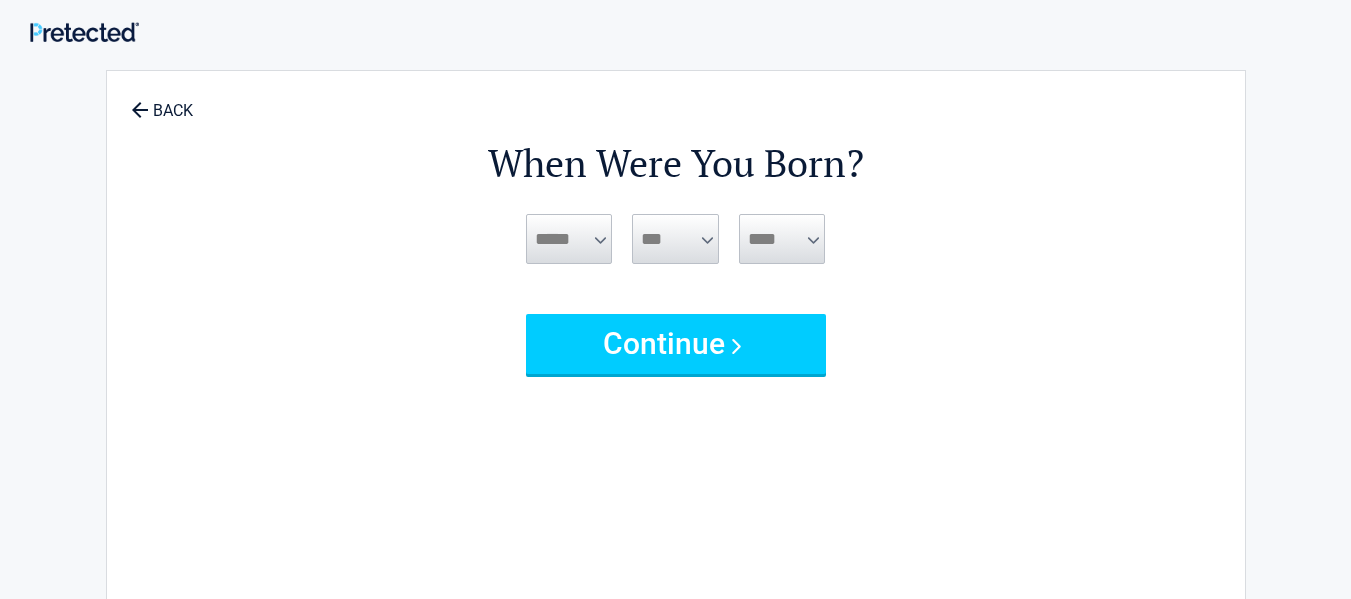 click on "****
****
****
****
****
****
****
****
****
****
****
****
****
****
****
****
****
****
****
****
****
****
****
****
****
****
****
****
****
****
****
****
****
****
****
****
****
****
****
****
****
****
****
****
****
****
****
****
****
****
****
****
****
****
****
****
****
****
****
****
****
****
****" at bounding box center [782, 264] 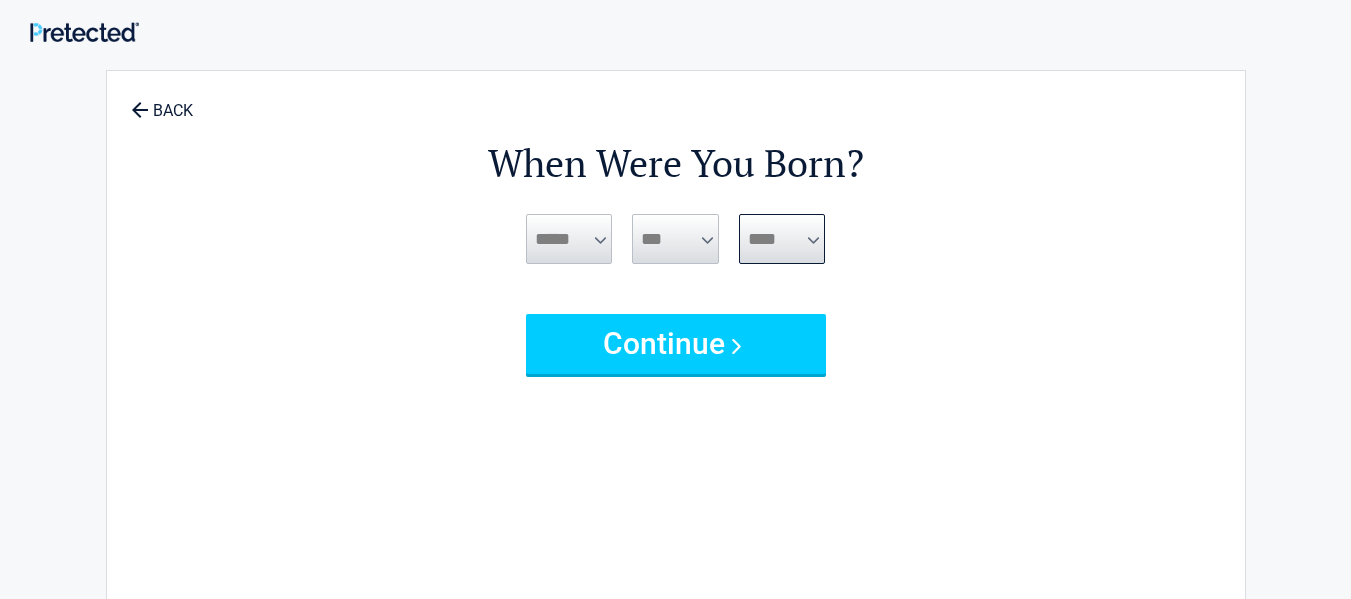 click on "****
****
****
****
****
****
****
****
****
****
****
****
****
****
****
****
****
****
****
****
****
****
****
****
****
****
****
****
****
****
****
****
****
****
****
****
****
****
****
****
****
****
****
****
****
****
****
****
****
****
****
****
****
****
****
****
****
****
****
****
****
****
****
****" at bounding box center (782, 239) 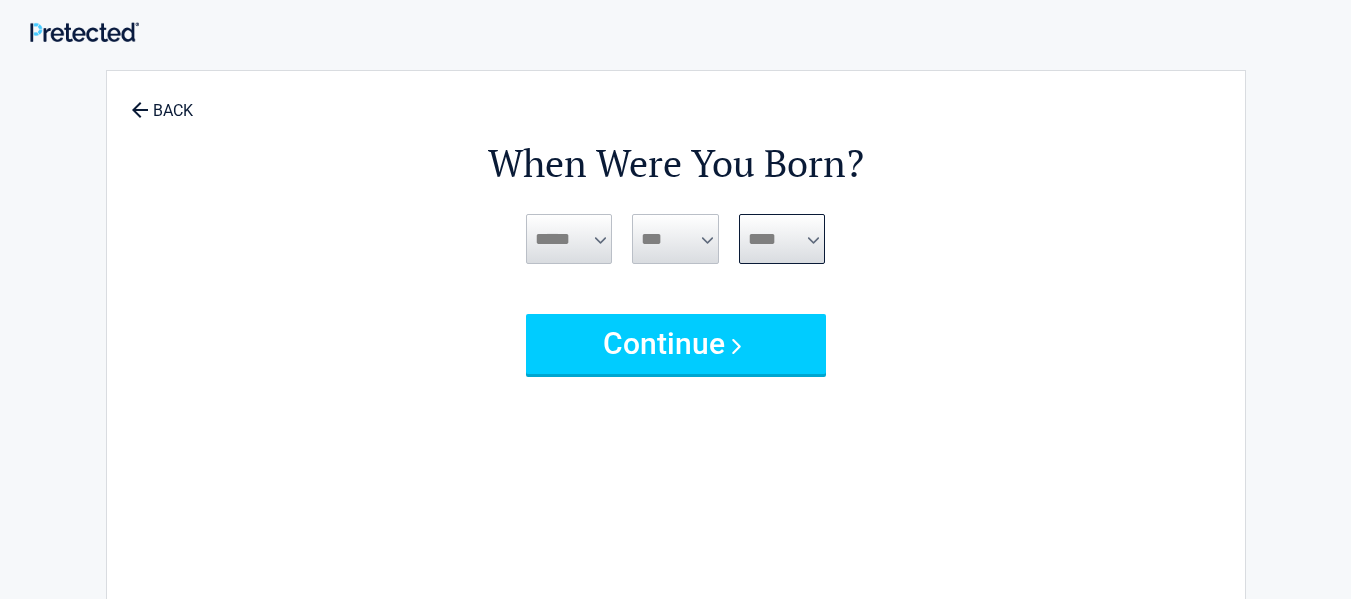 select on "****" 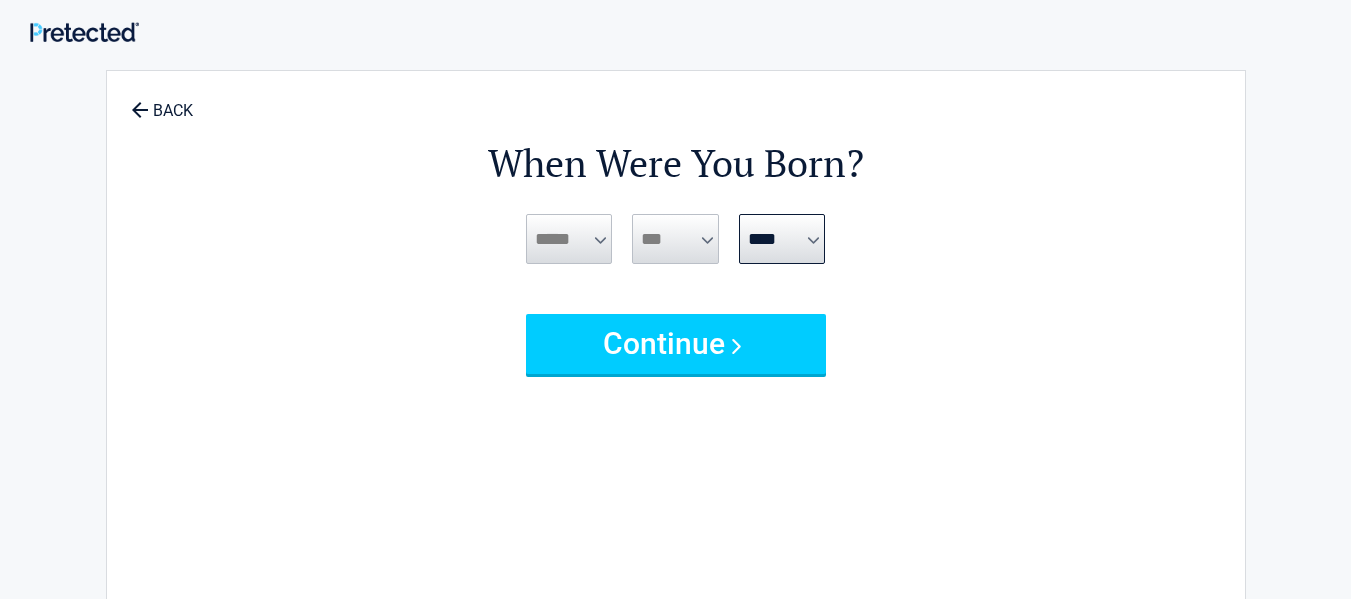 drag, startPoint x: 720, startPoint y: 263, endPoint x: 683, endPoint y: 245, distance: 41.14608 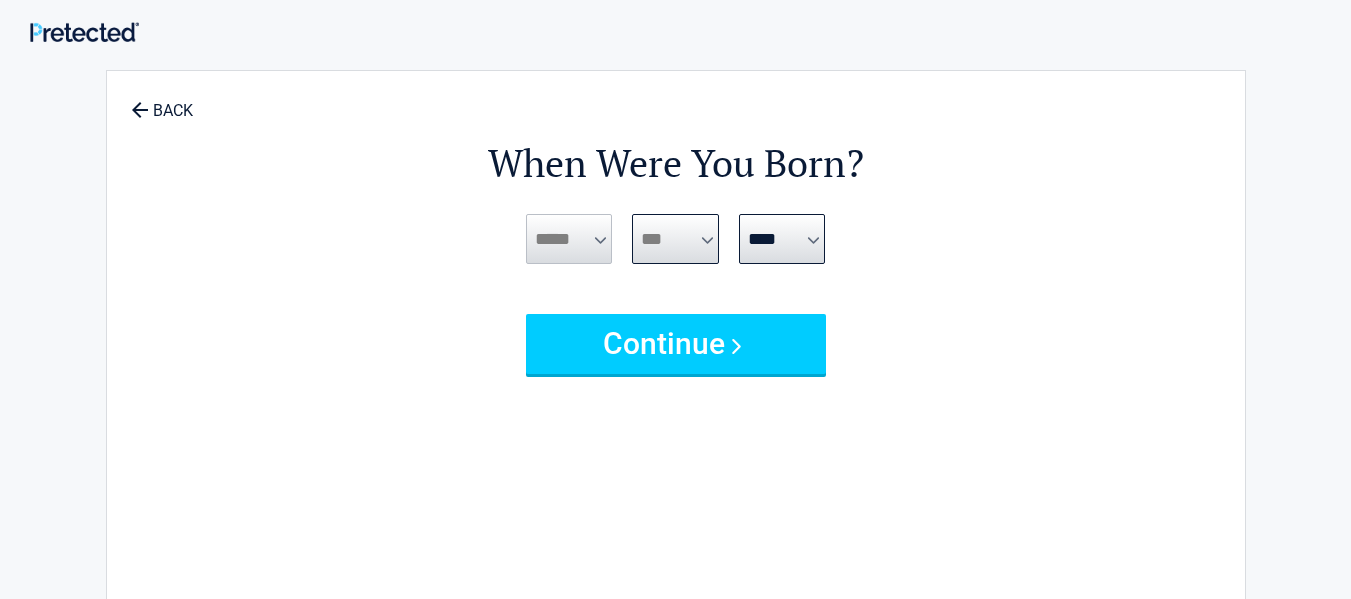 click on "***
*
*
*
*
*
*
*
*
*
**
**
**
**
**
**
**
**
**
**
**
**
**
**
**
**
**
**
**
**
**
**" at bounding box center (675, 239) 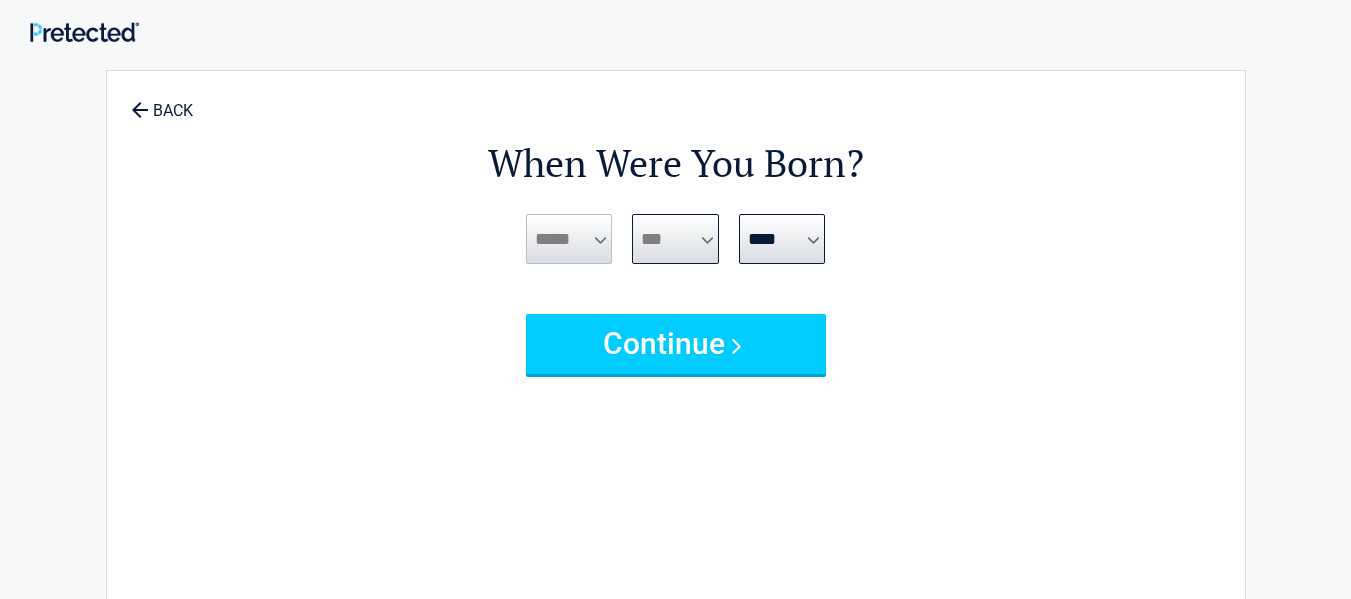 select on "*" 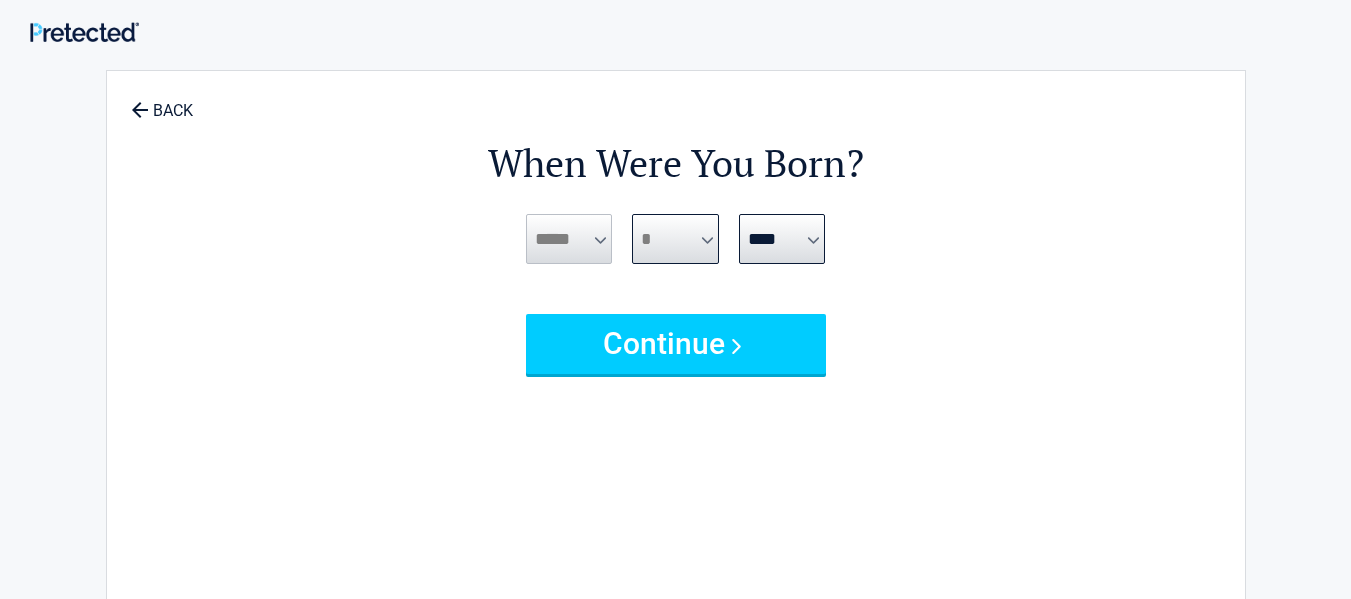 click on "***
*
*
*
*
*
*
*
*
*
**
**
**
**
**
**
**
**
**
**
**
**
**
**
**
**
**
**
**
**
**
**" at bounding box center (675, 239) 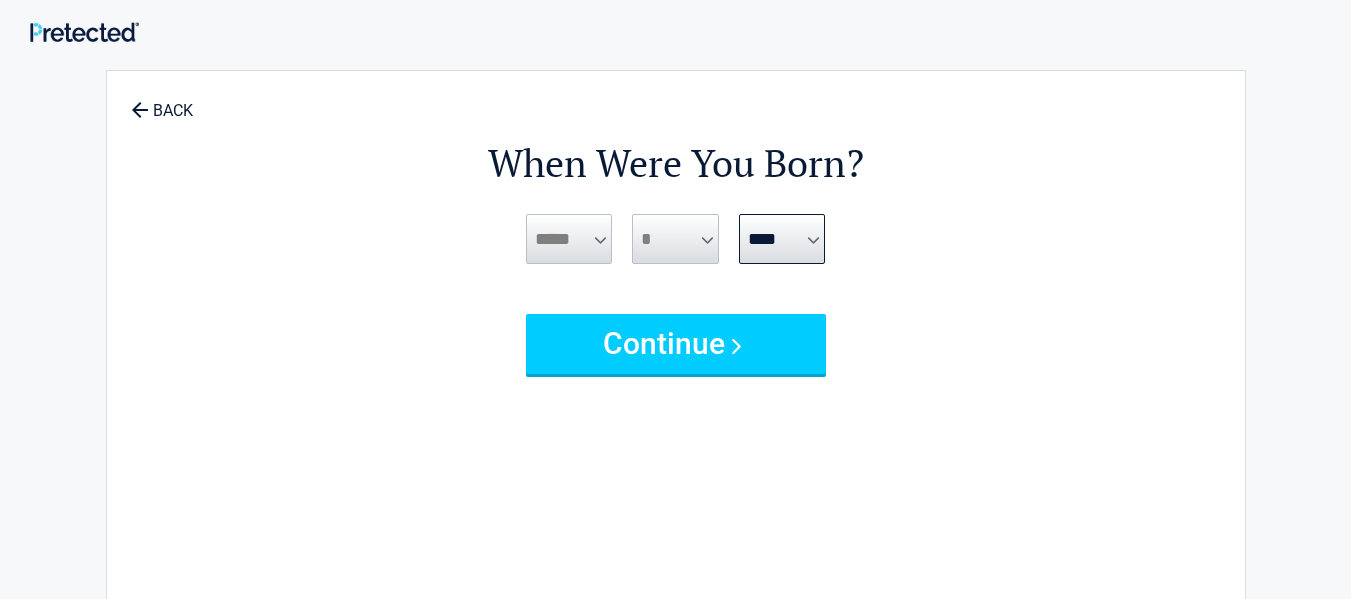 click on "*****
***
***
***
***
***
***
***
***
***
***
***
***" at bounding box center (569, 239) 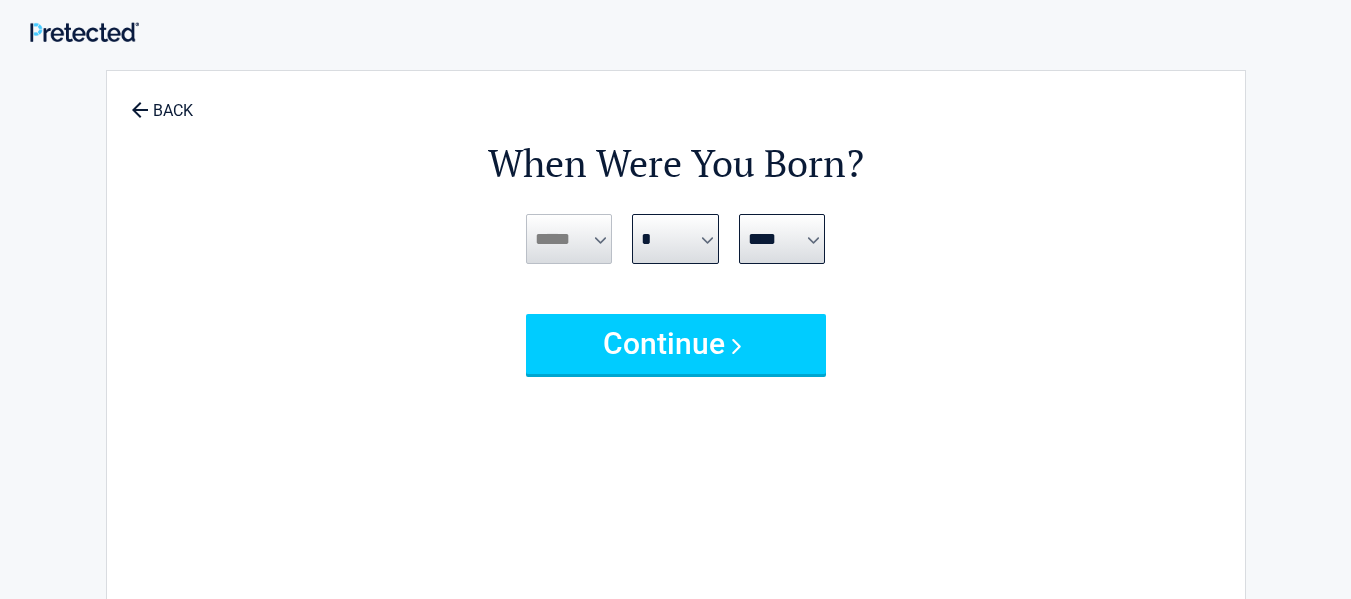 click on "*****
***
***
***
***
***
***
***
***
***
***
***
***" at bounding box center [569, 239] 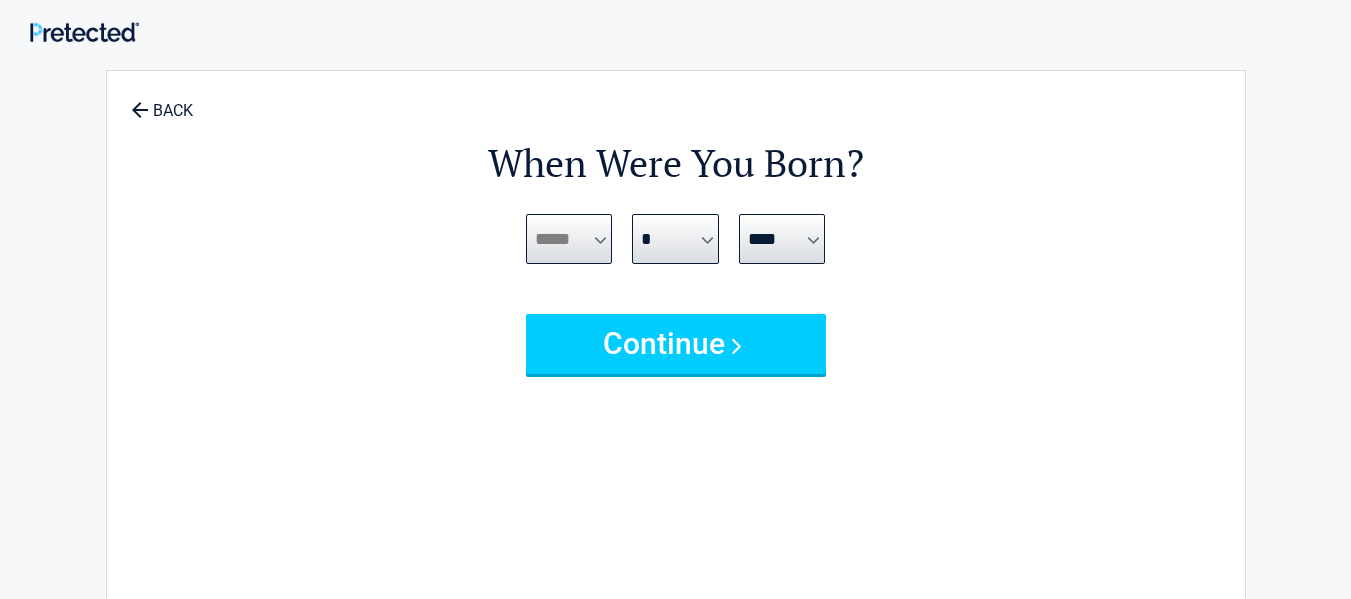 click on "*****
***
***
***
***
***
***
***
***
***
***
***
***" at bounding box center (569, 239) 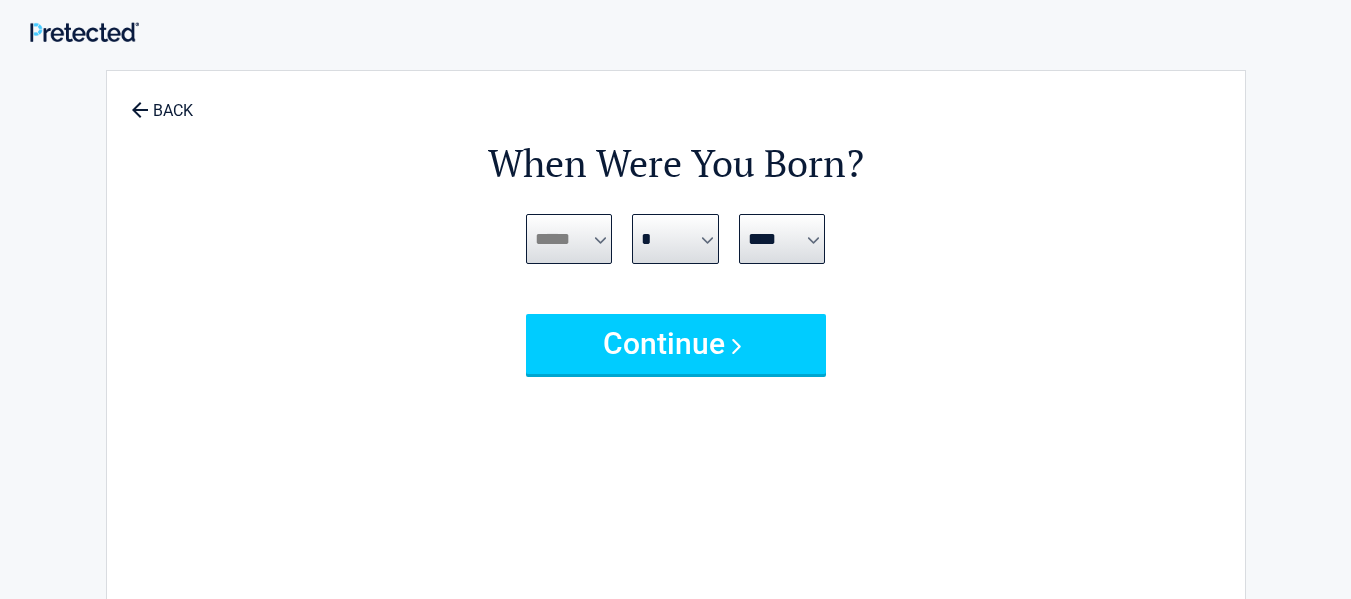 select on "*" 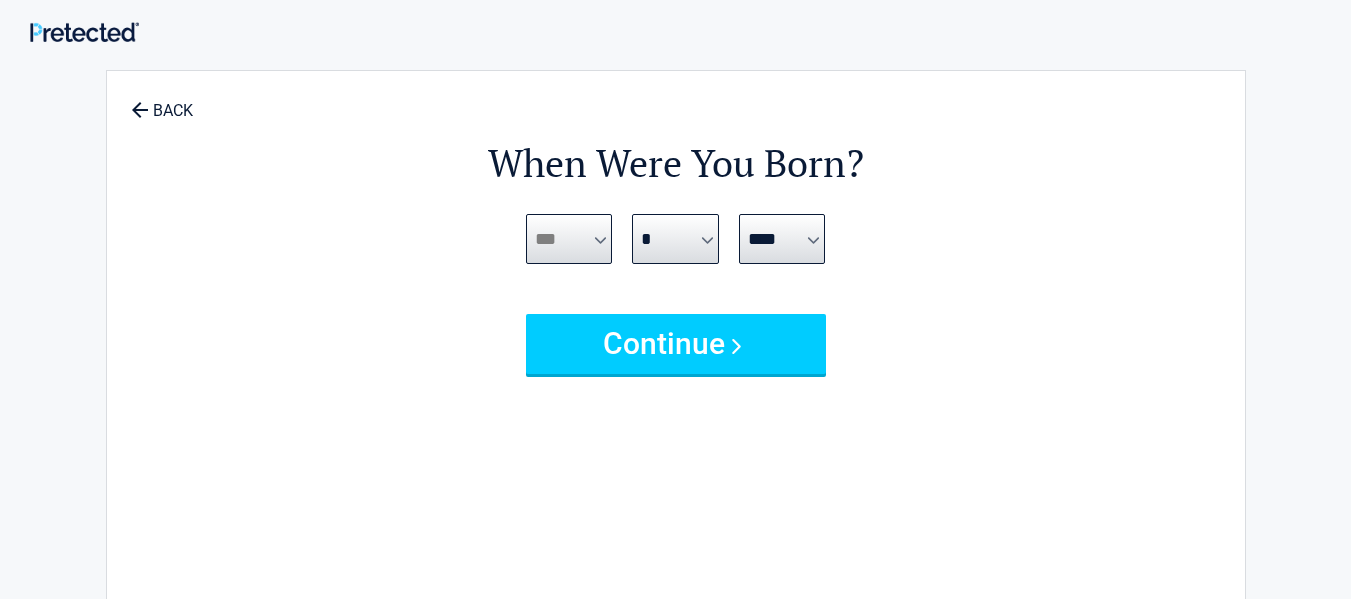 click on "*****
***
***
***
***
***
***
***
***
***
***
***
***" at bounding box center (569, 239) 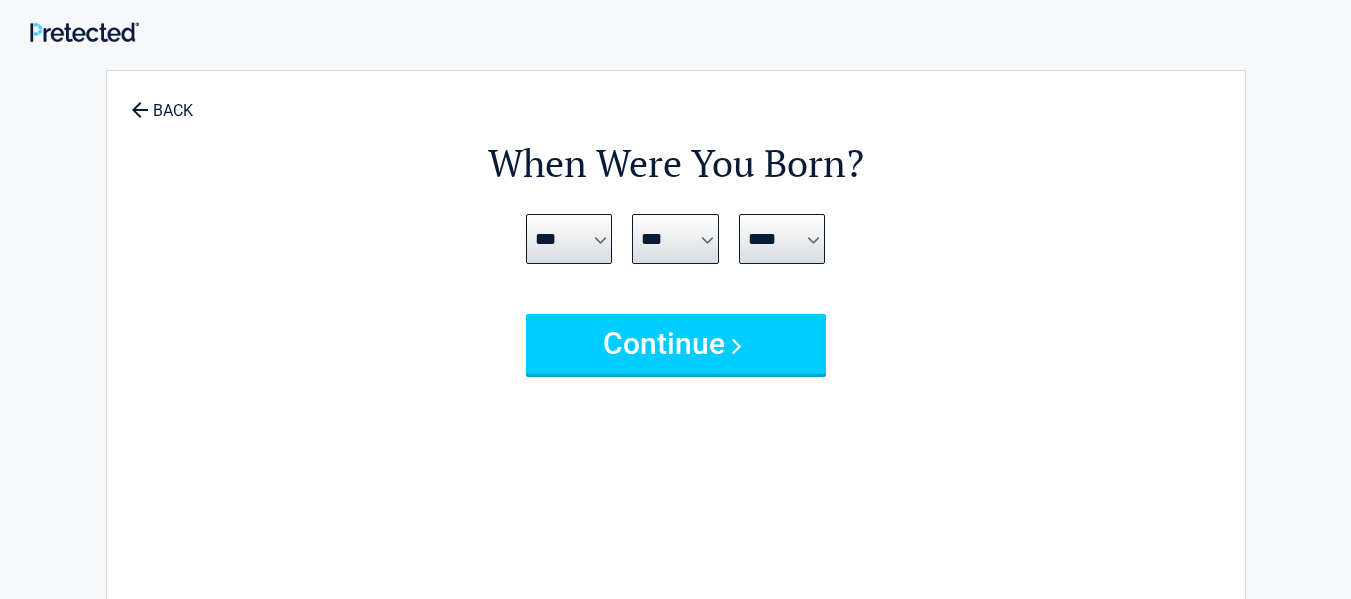 click on "*** * * * * * * * * * ** ** ** ** ** ** ** ** ** ** ** ** ** ** ** ** ** ** ** ** ** **" at bounding box center (675, 239) 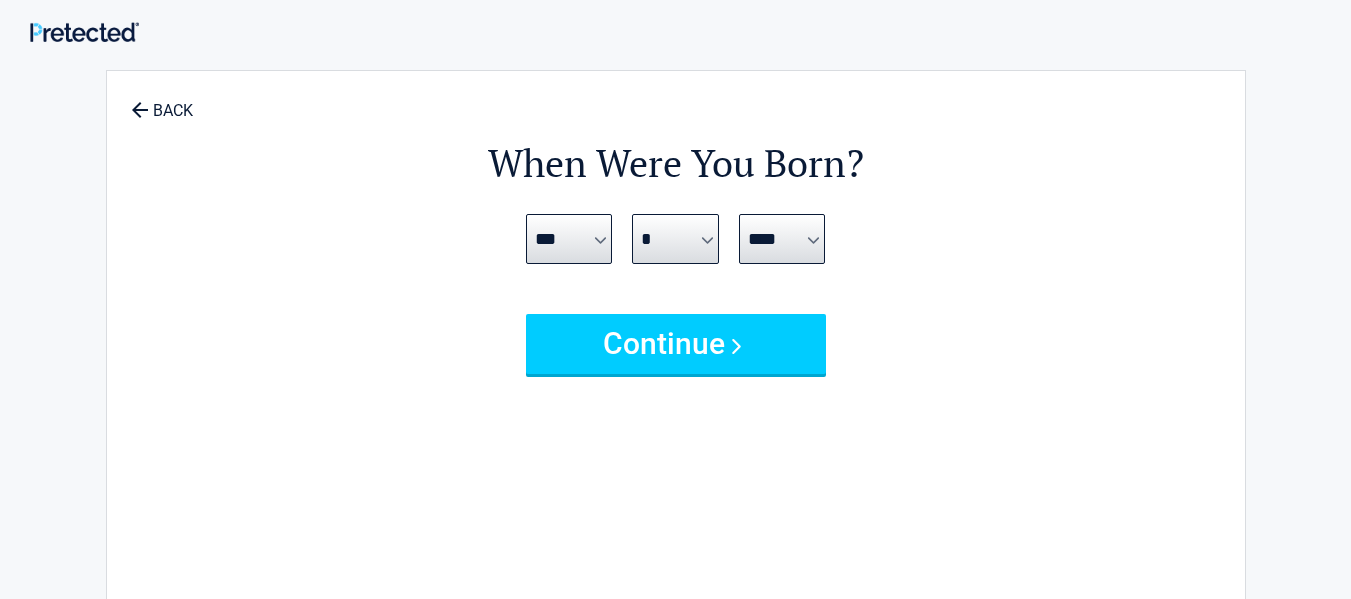 click on "*** * * * * * * * * * ** ** ** ** ** ** ** ** ** ** ** ** ** ** ** ** ** ** ** ** ** **" at bounding box center (675, 239) 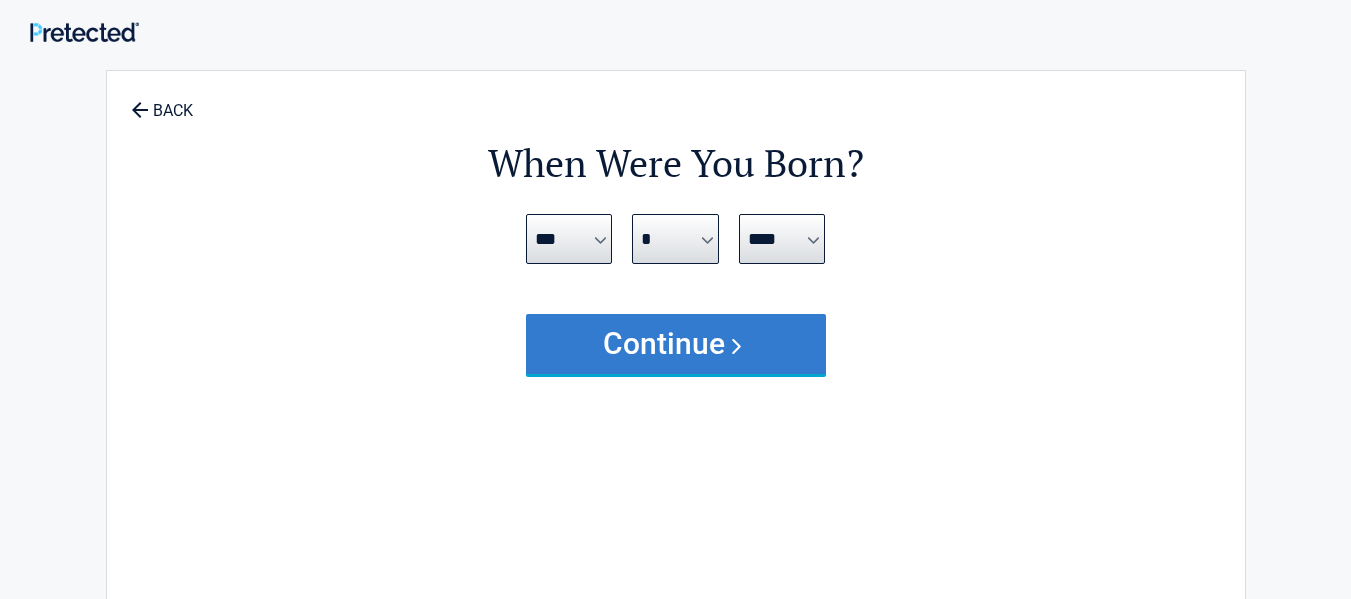 click on "Continue" at bounding box center (676, 344) 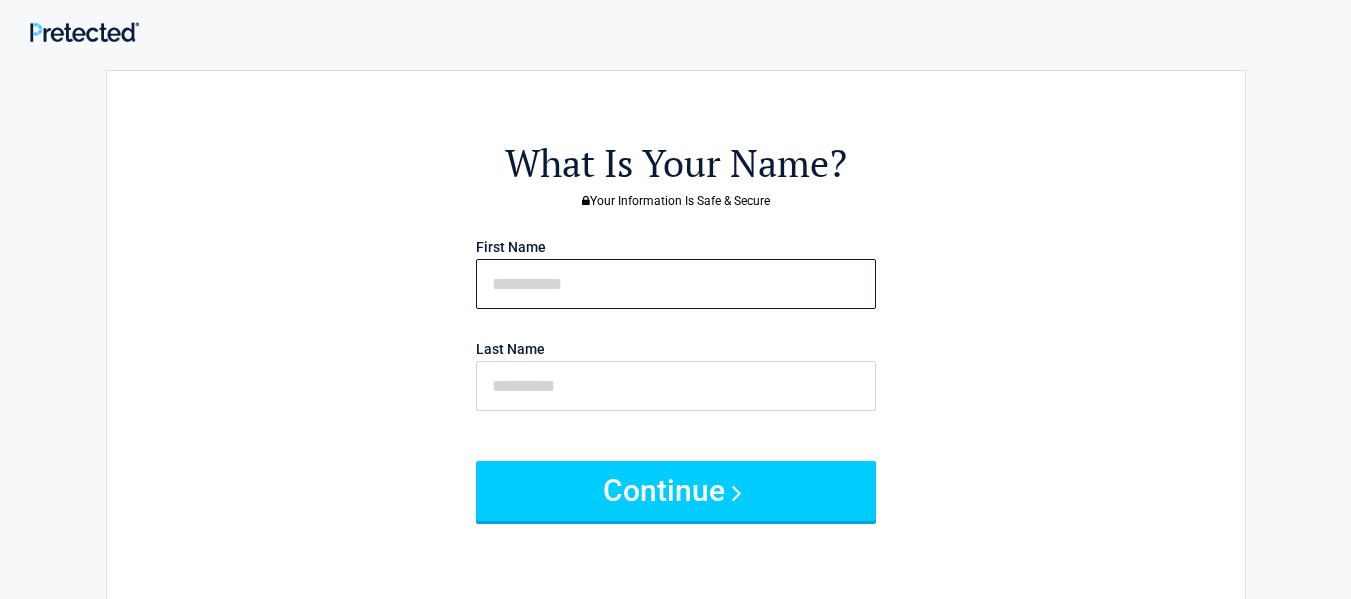 click at bounding box center [676, 284] 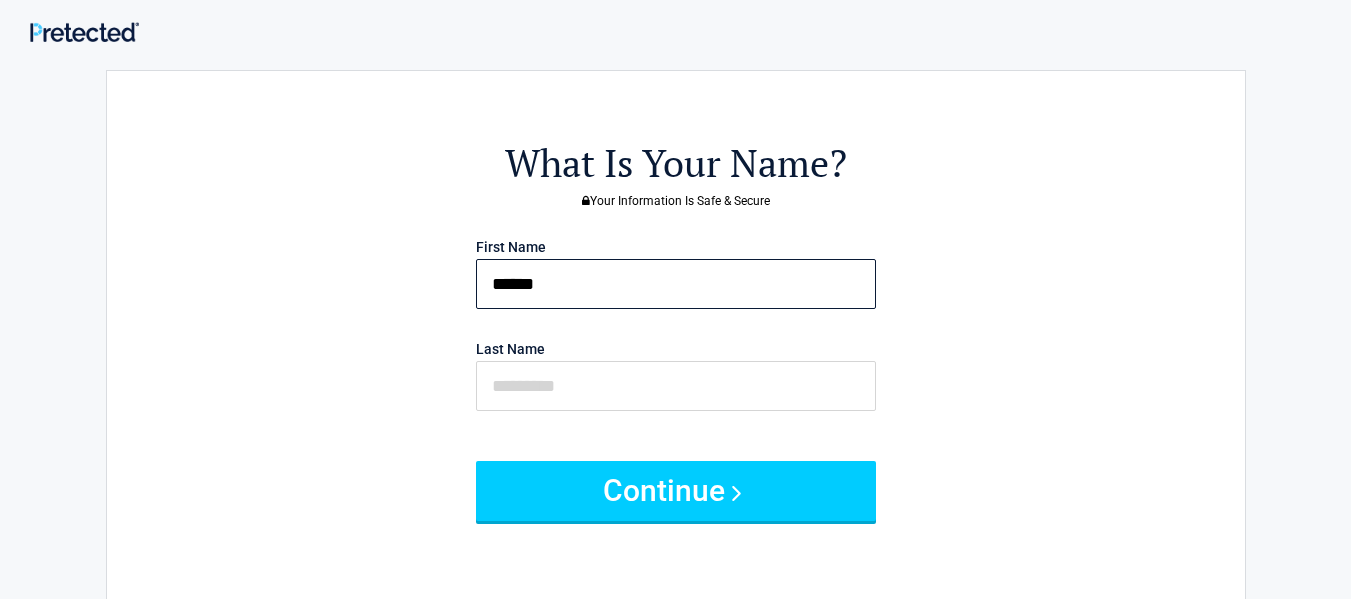 type on "******" 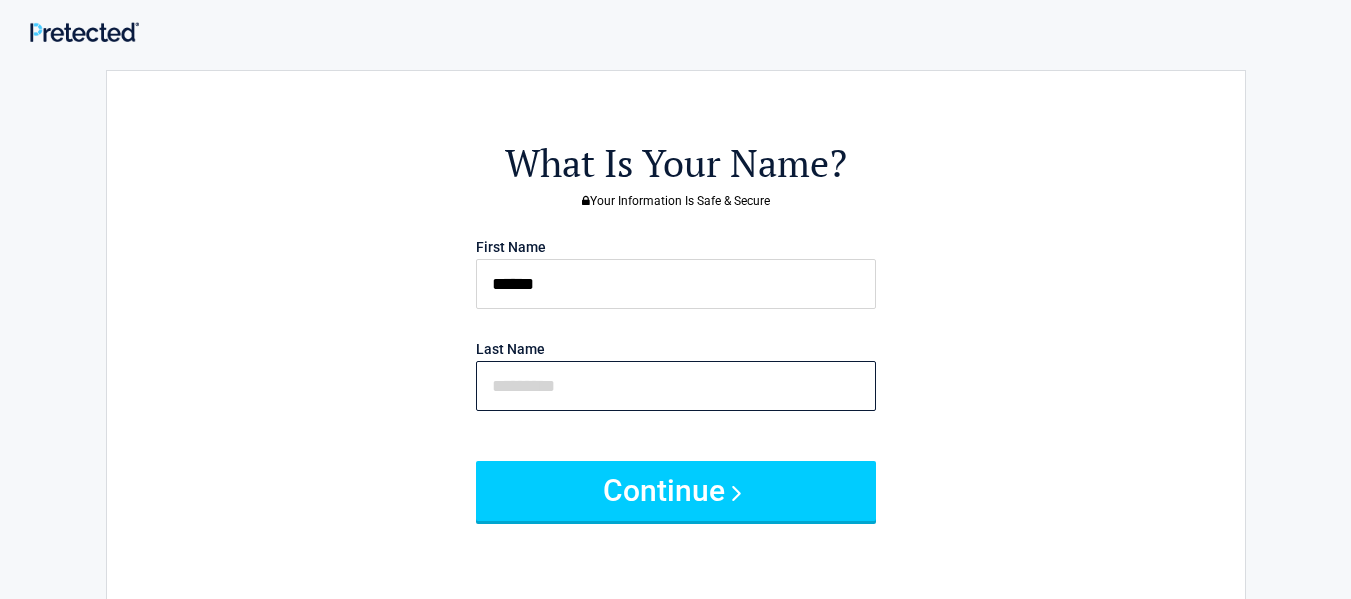 click at bounding box center (676, 386) 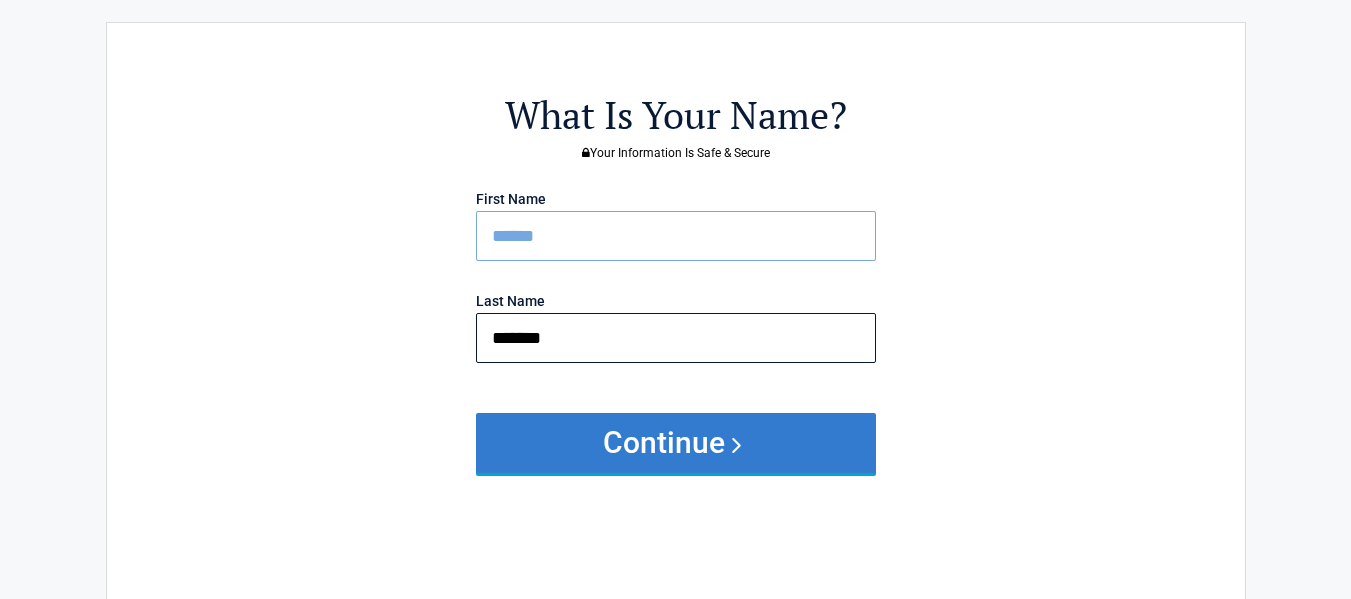 type on "*******" 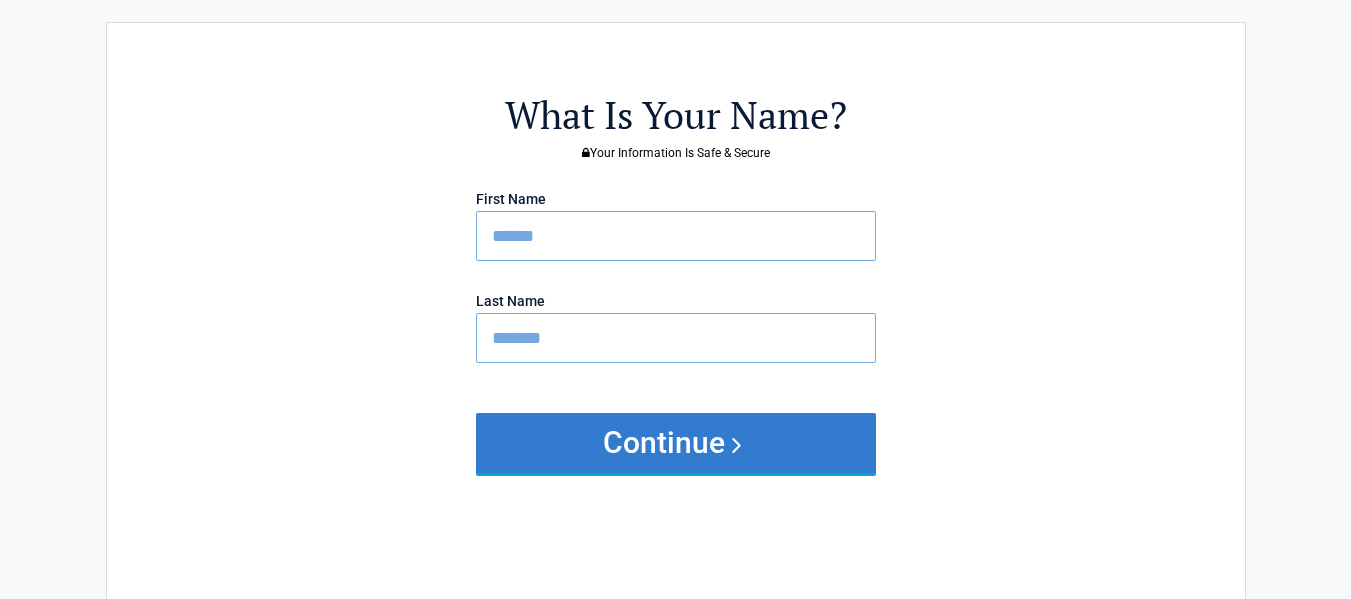 click on "Continue" at bounding box center [676, 443] 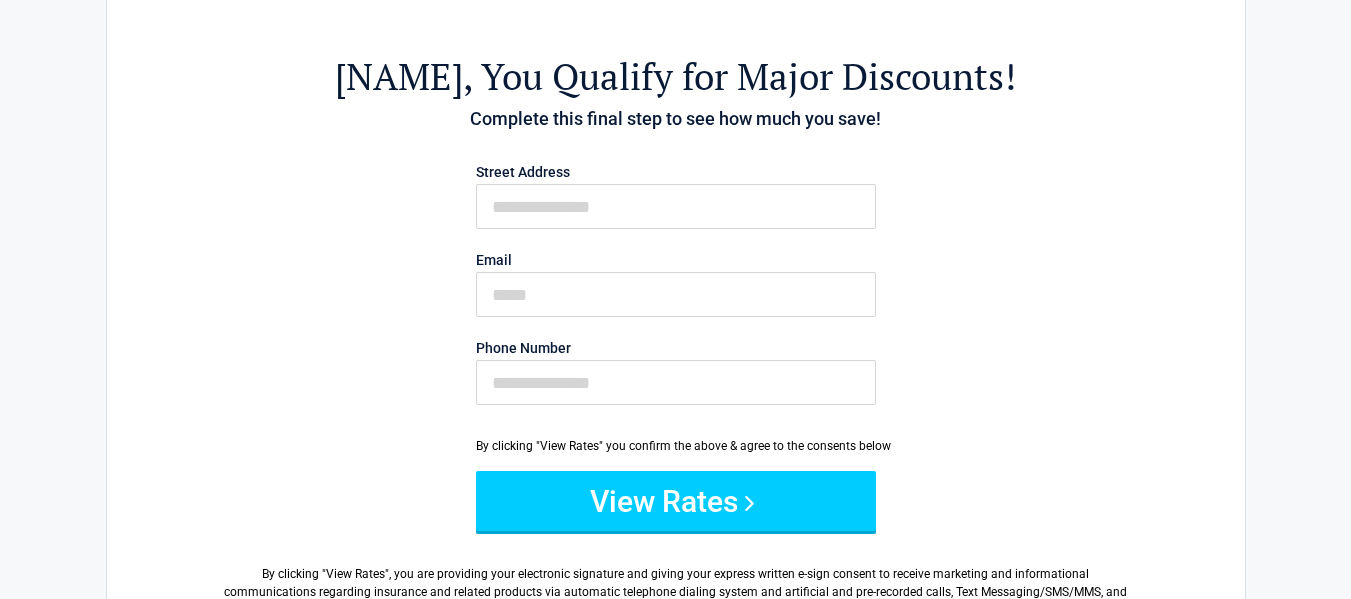scroll, scrollTop: 80, scrollLeft: 0, axis: vertical 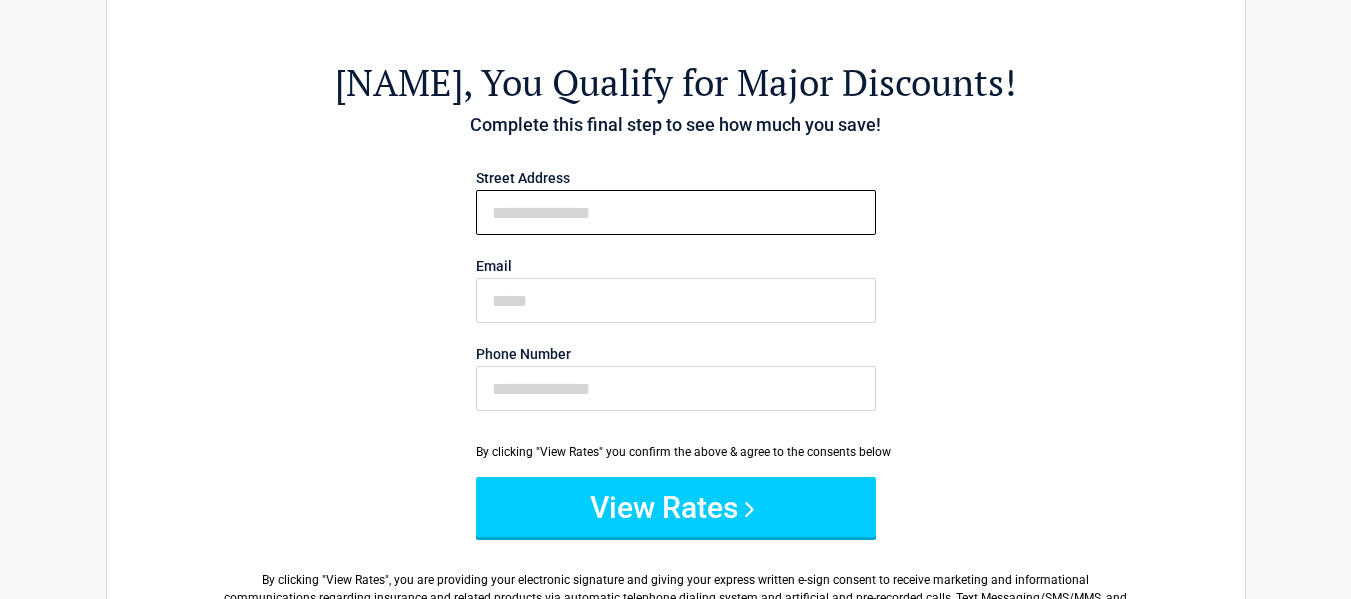 click on "First Name" at bounding box center [676, 212] 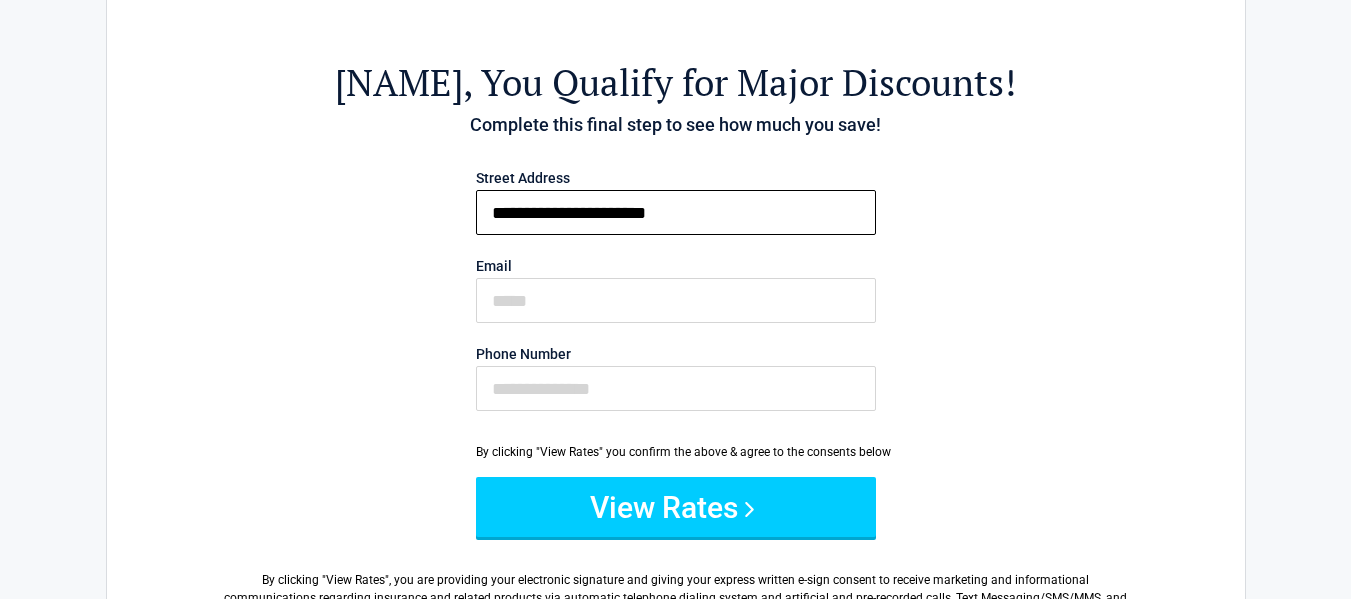 type on "**********" 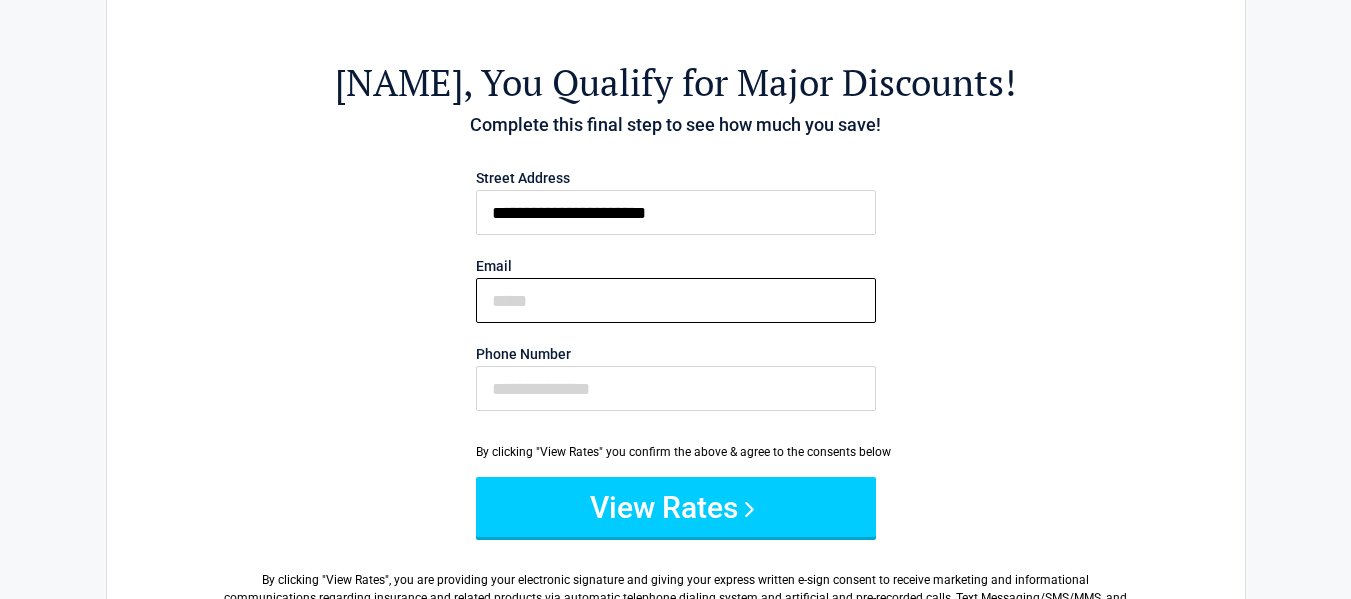 click on "Email" at bounding box center [676, 300] 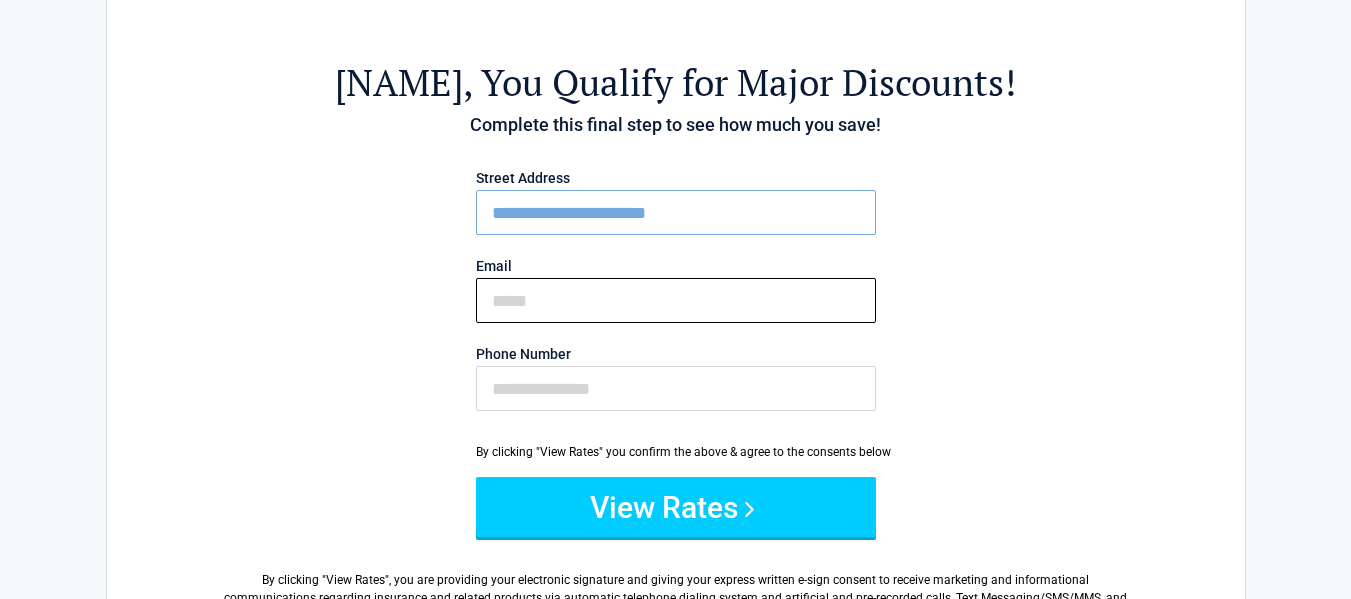 type on "**********" 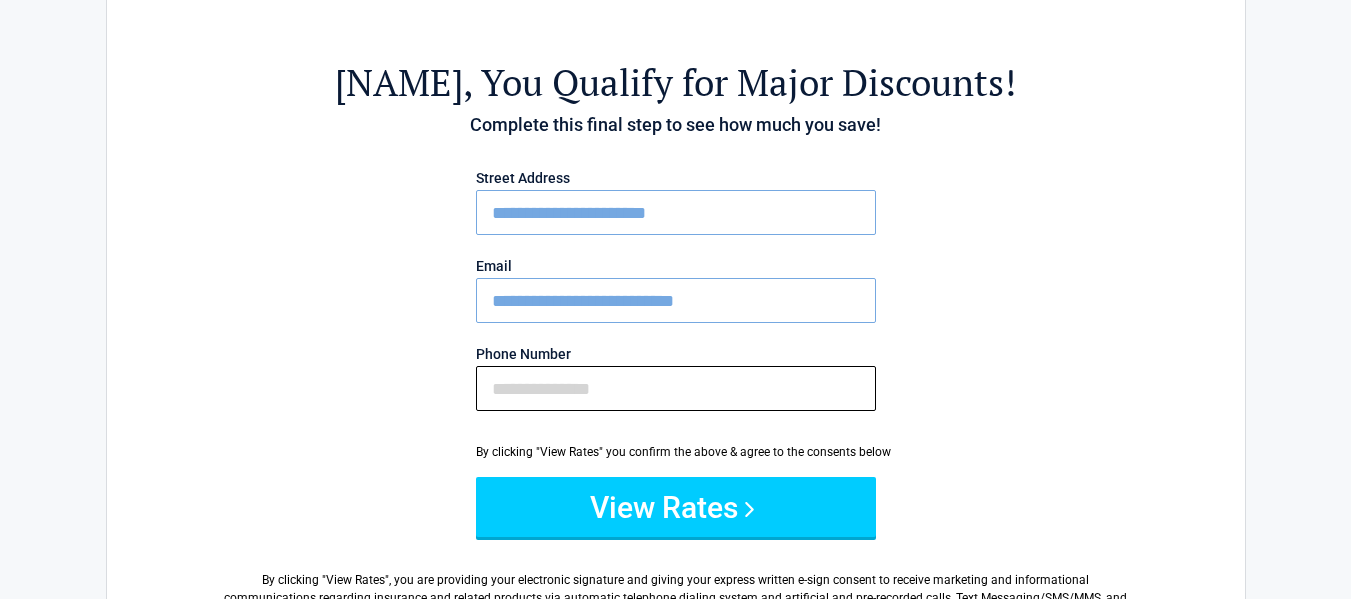 click on "Phone Number" at bounding box center (676, 388) 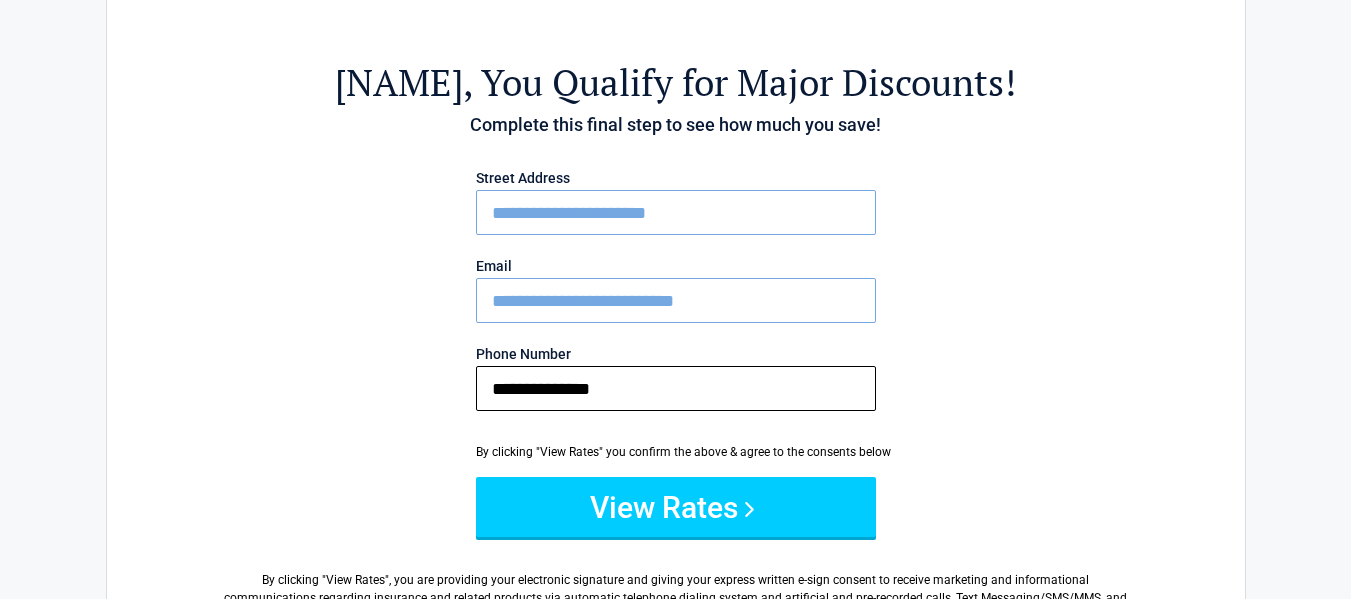 type on "**********" 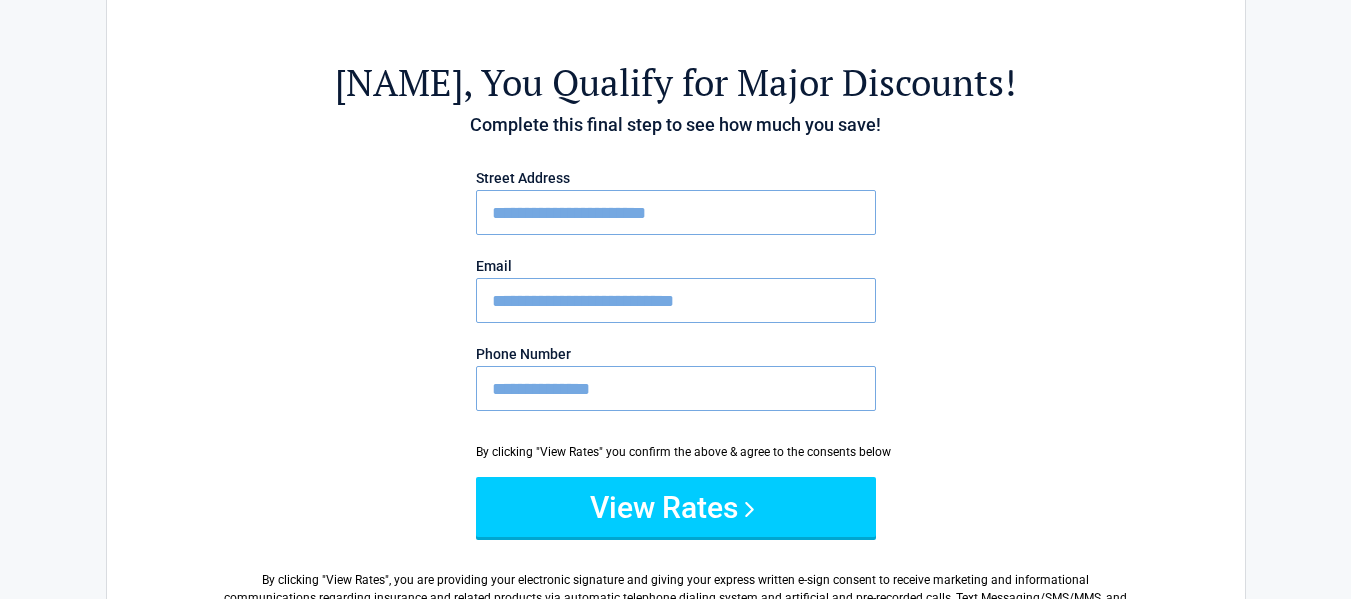 click on "**********" at bounding box center (676, 354) 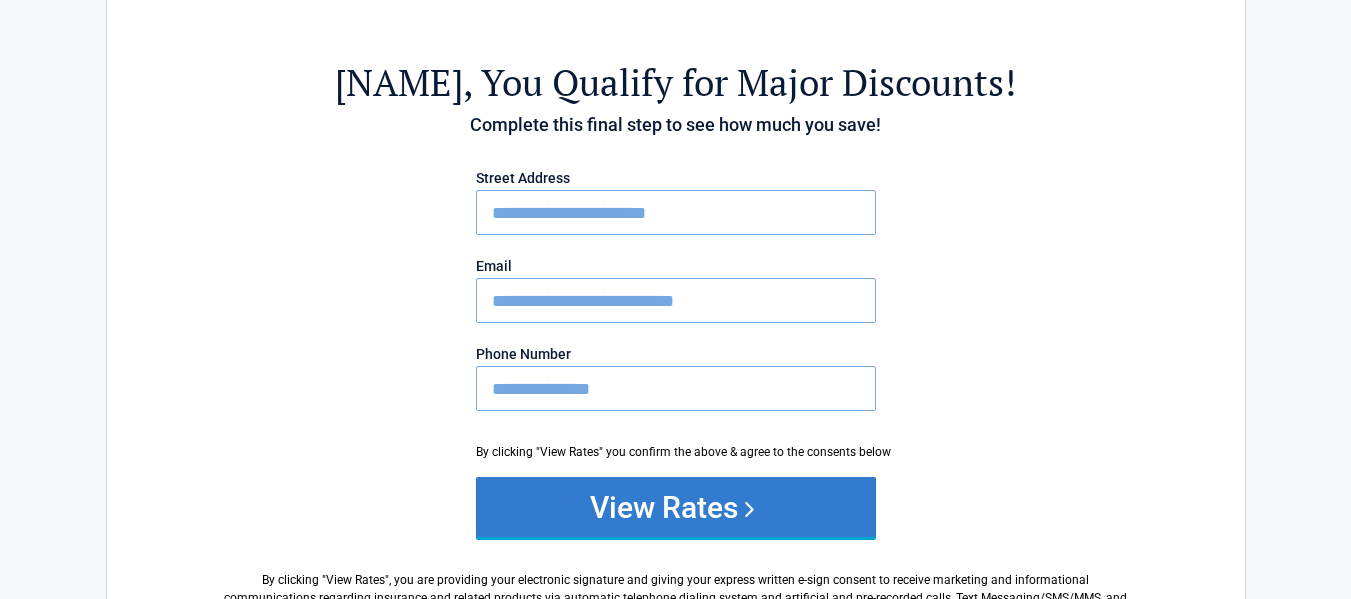 click on "View Rates" at bounding box center (676, 507) 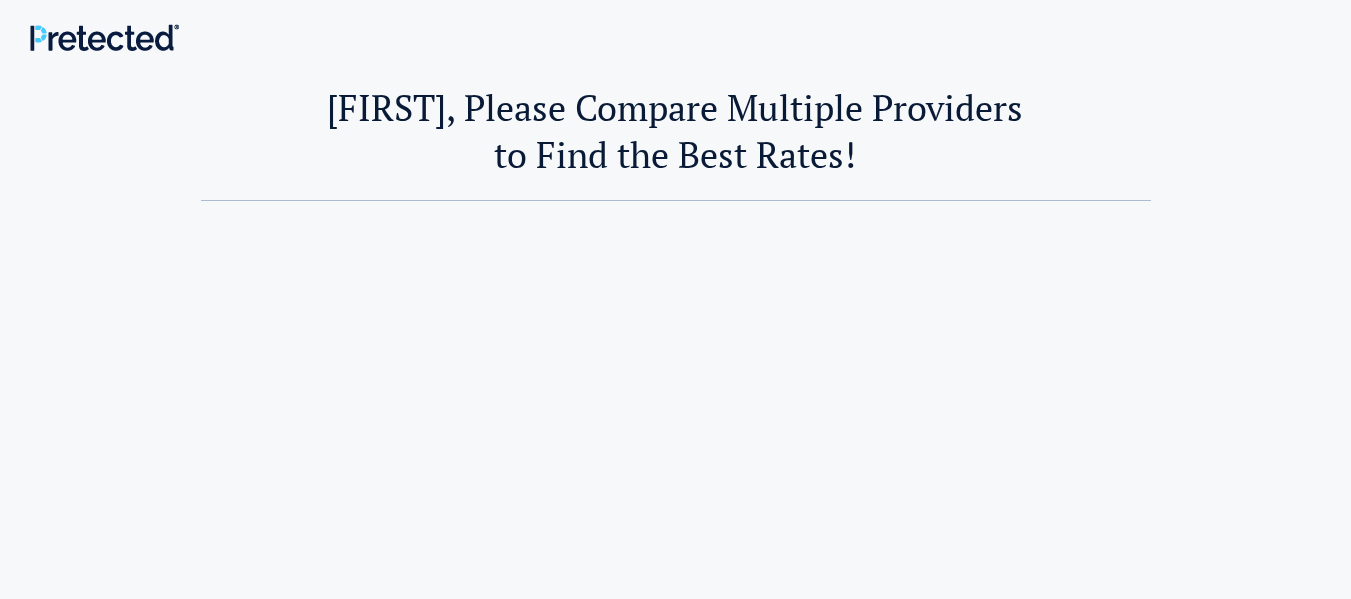scroll, scrollTop: 0, scrollLeft: 0, axis: both 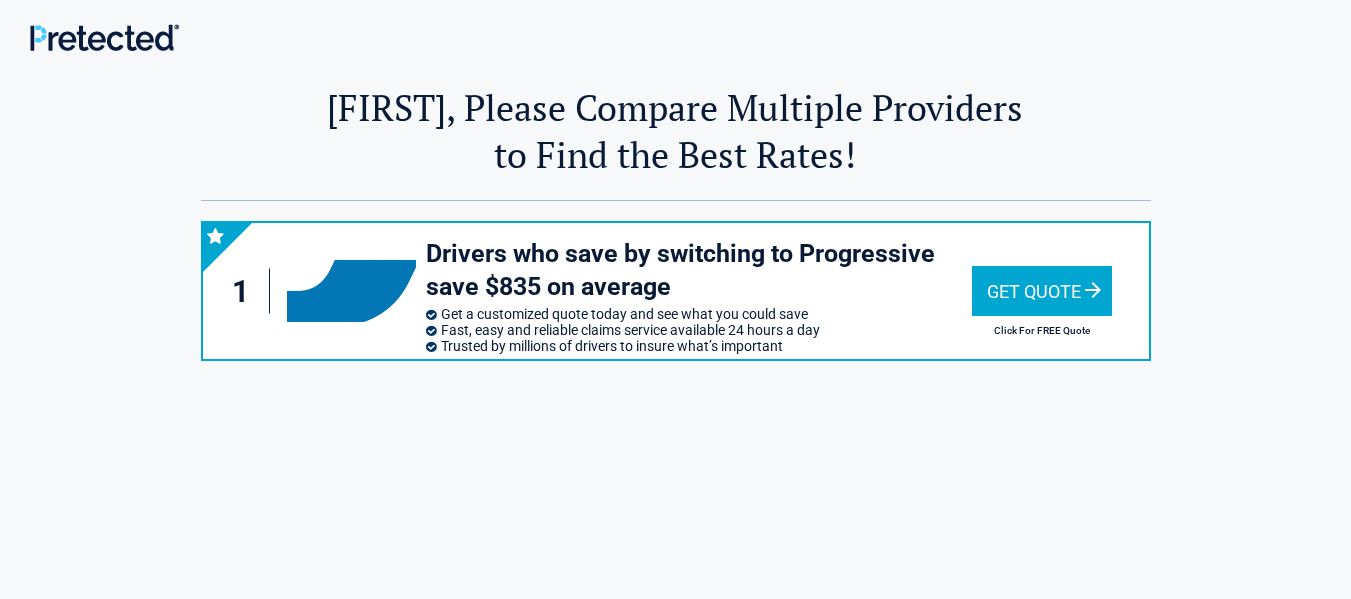 click on "Get Quote" at bounding box center [1042, 291] 